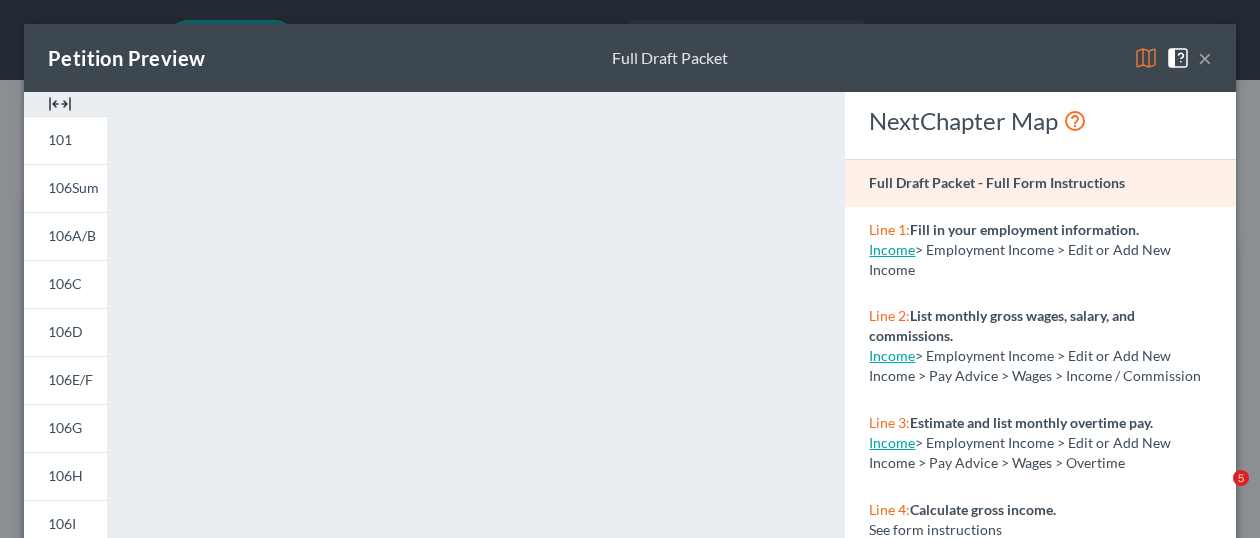 select on "1" 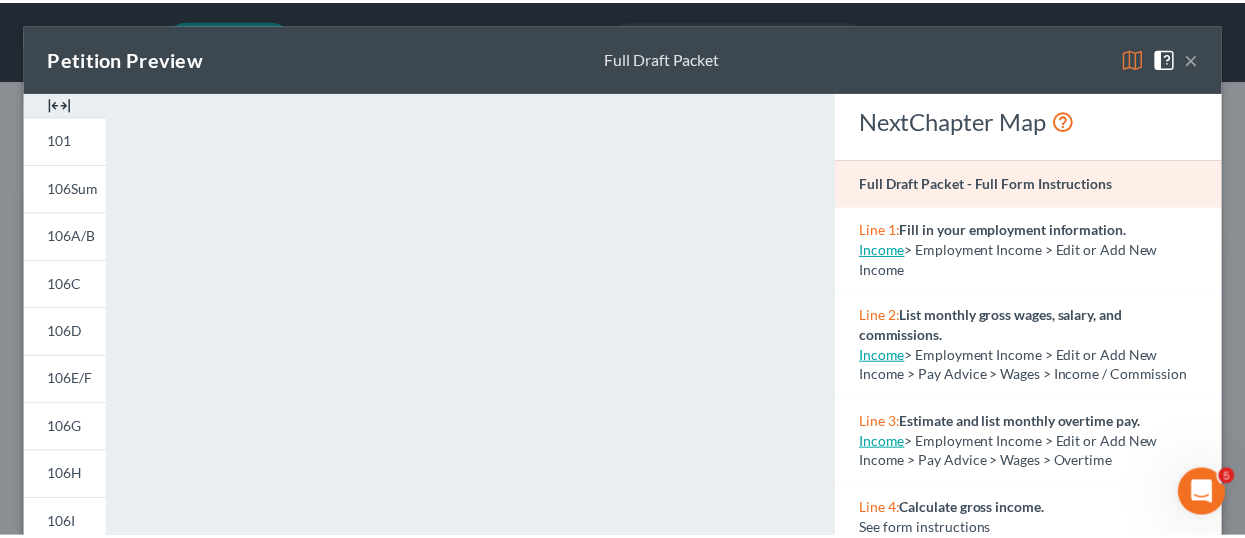 scroll, scrollTop: 0, scrollLeft: 0, axis: both 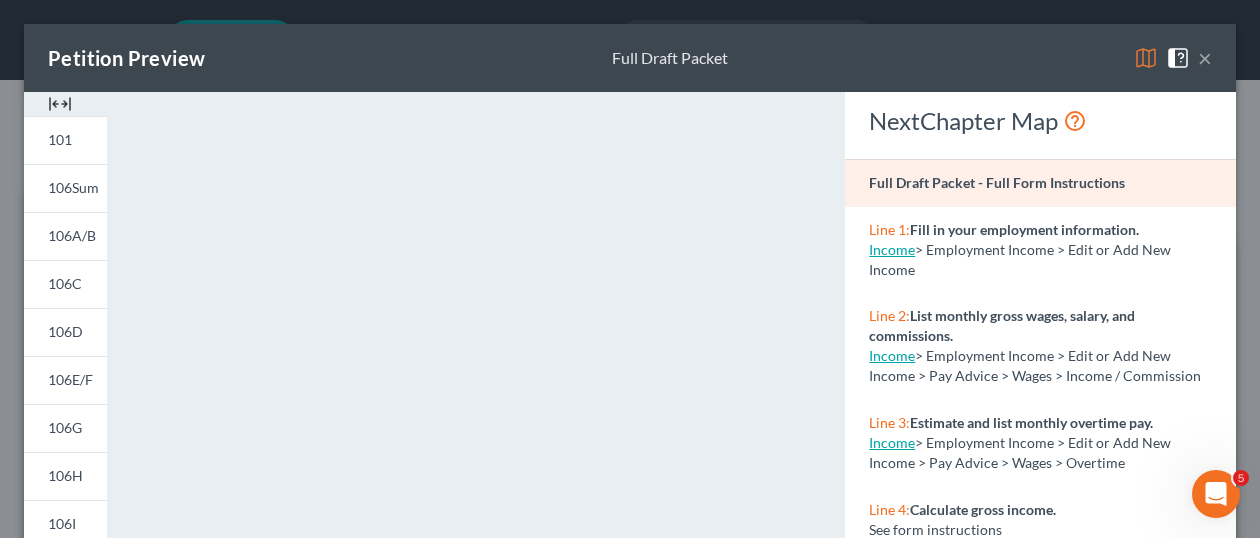 click on "×" at bounding box center (1205, 58) 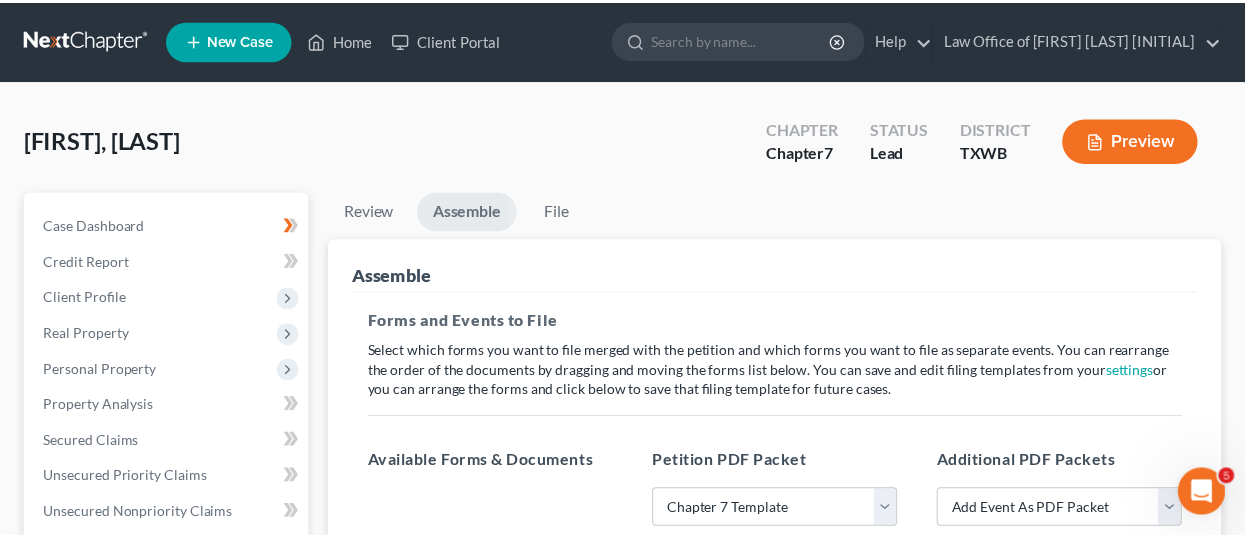scroll, scrollTop: 945, scrollLeft: 0, axis: vertical 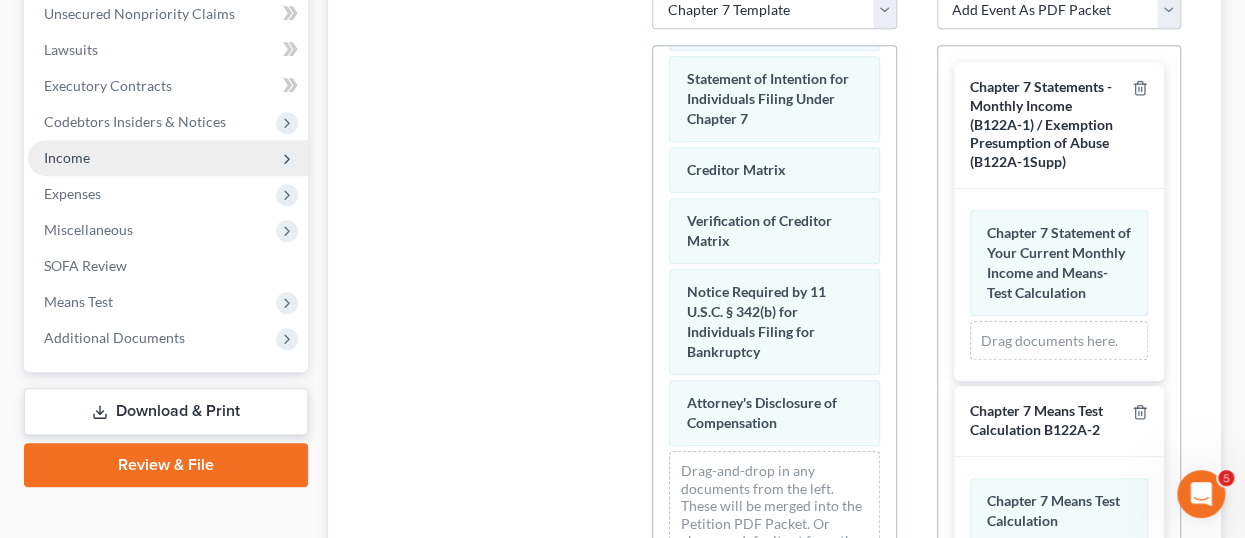 click 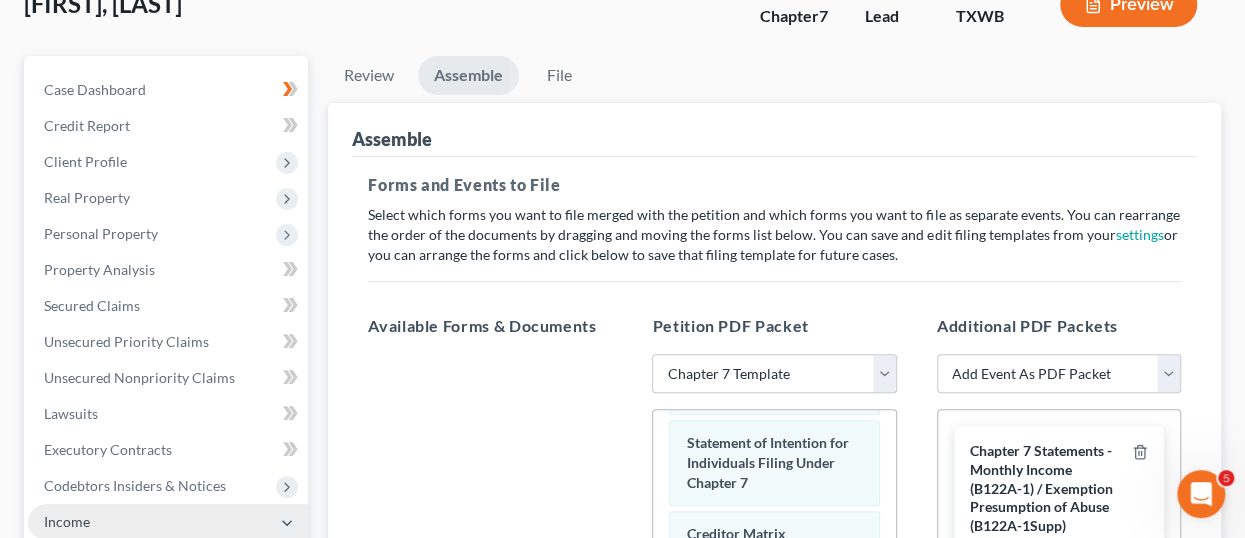 scroll, scrollTop: 135, scrollLeft: 0, axis: vertical 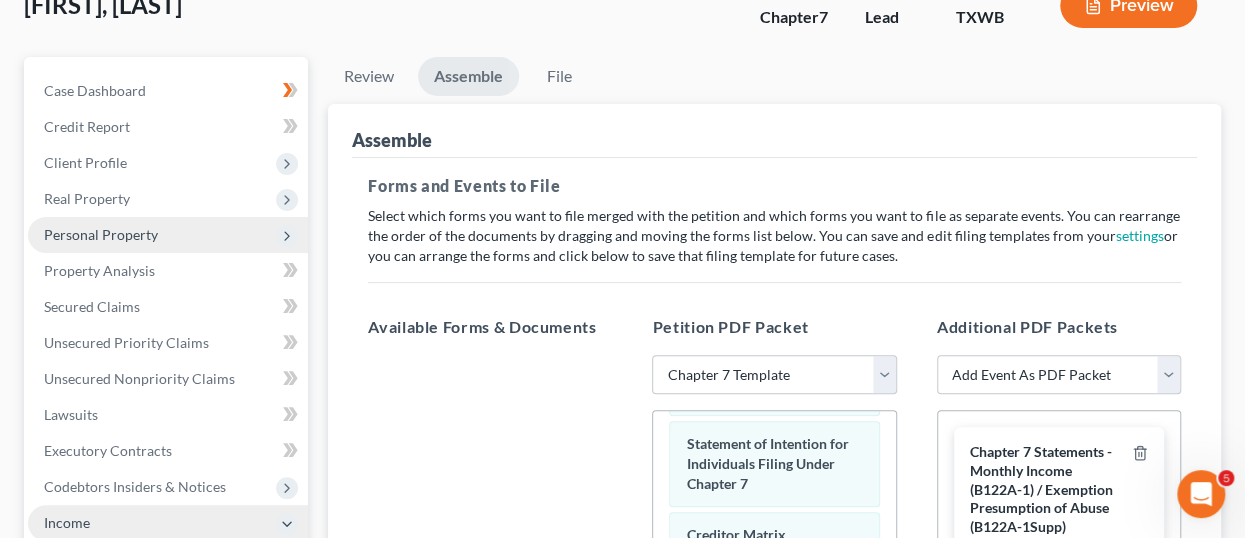 click on "Personal Property" at bounding box center [101, 234] 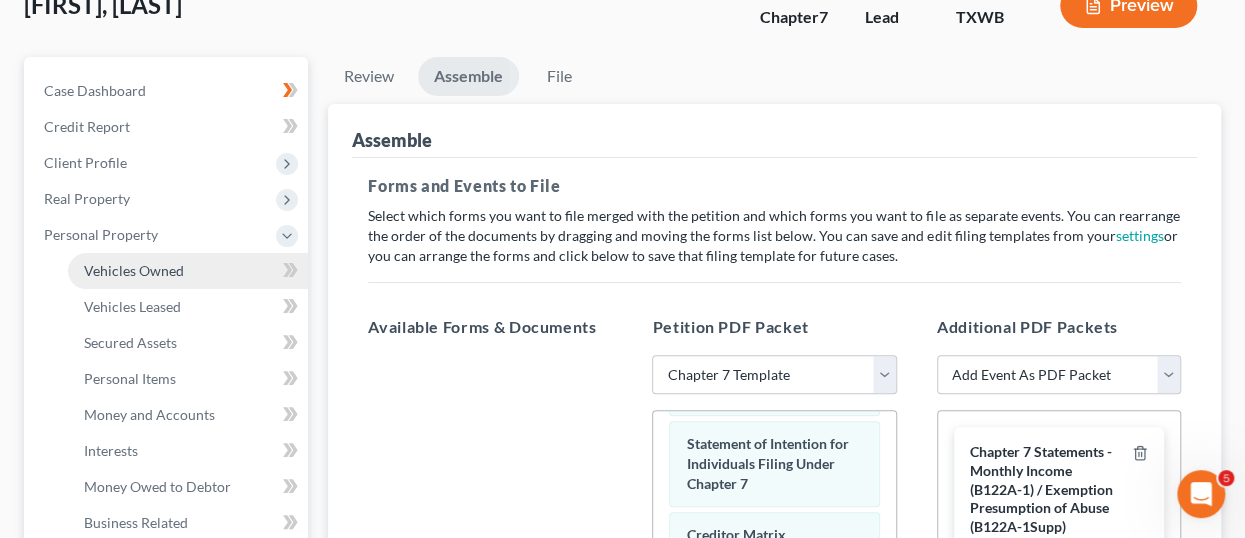 click on "Vehicles Owned" at bounding box center (134, 270) 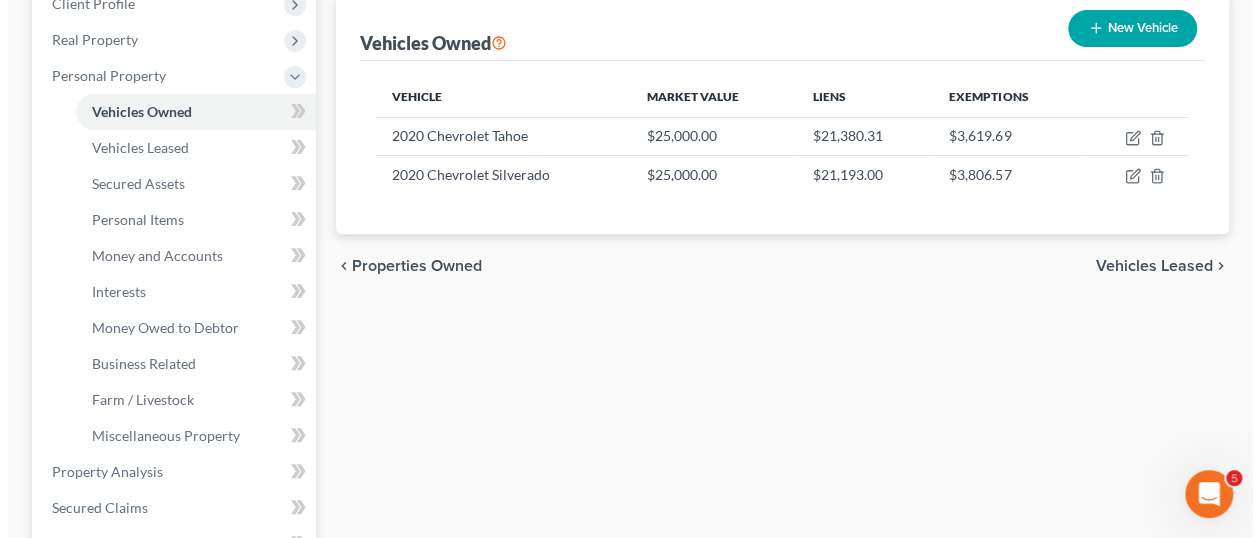 scroll, scrollTop: 300, scrollLeft: 0, axis: vertical 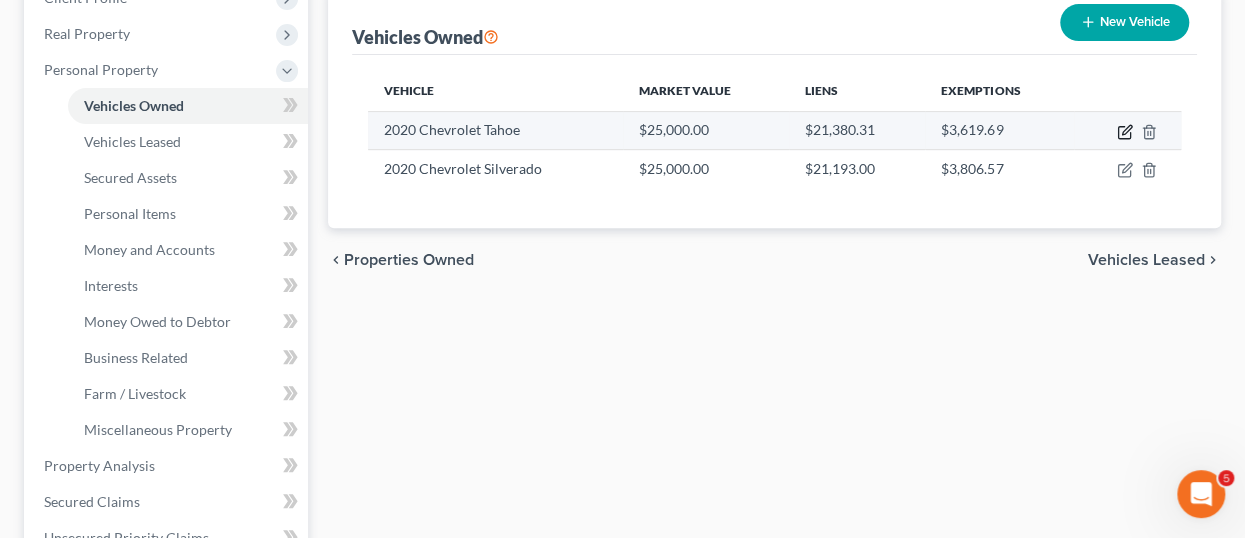 click 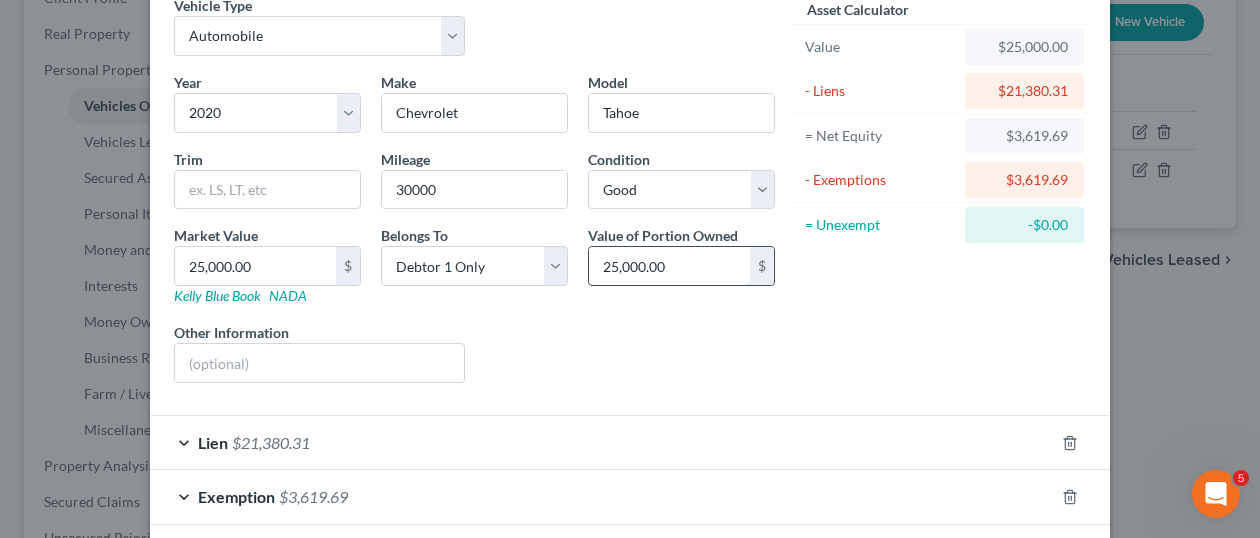 scroll, scrollTop: 188, scrollLeft: 0, axis: vertical 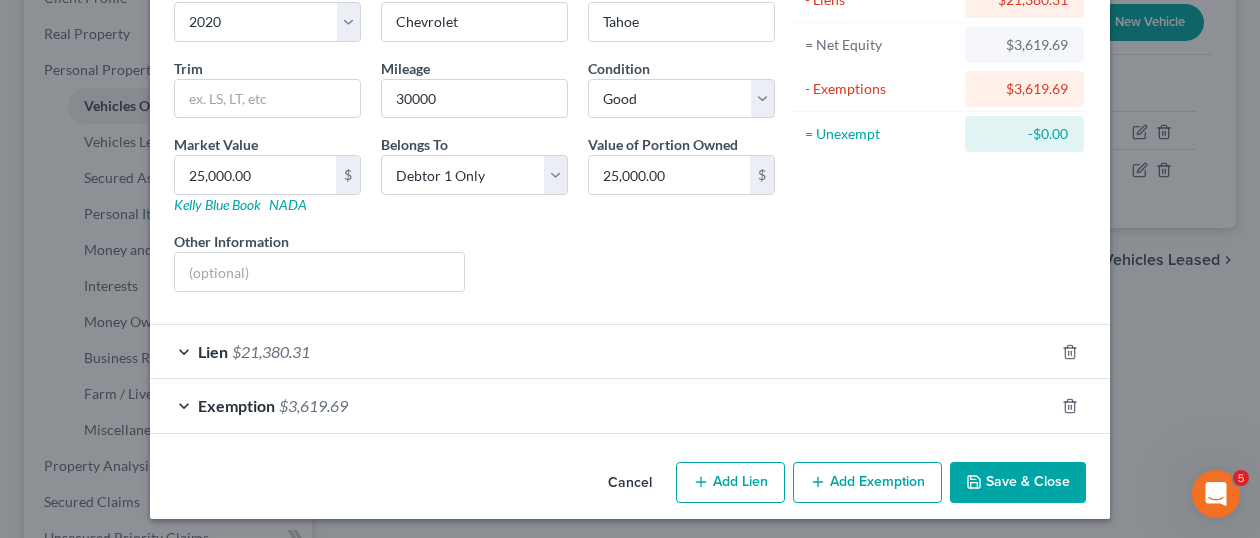 click on "Lien $21,380.31" at bounding box center (602, 351) 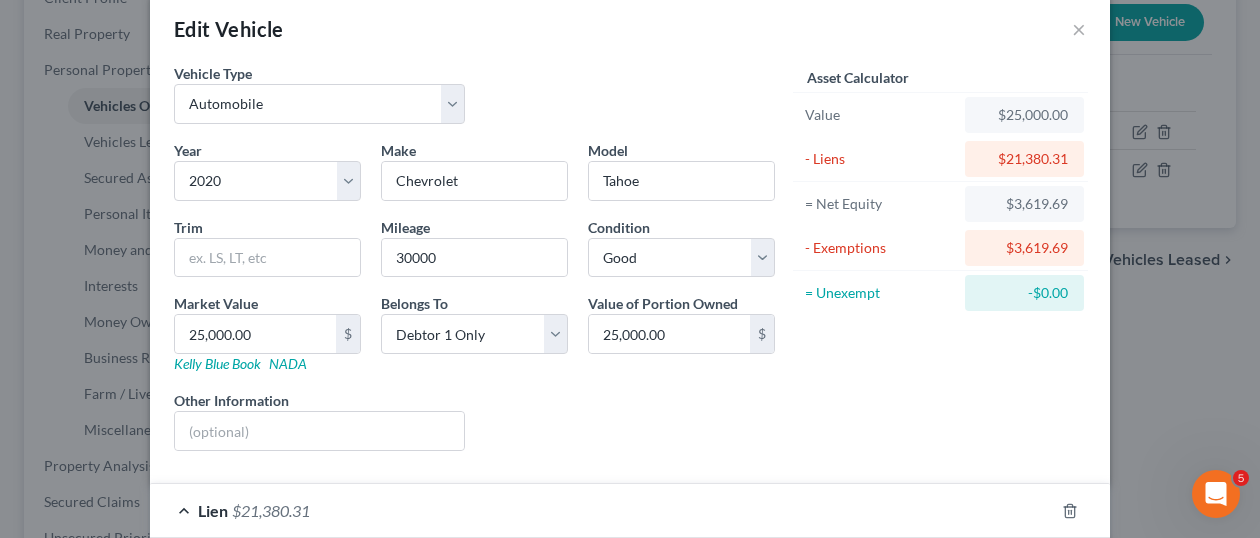 scroll, scrollTop: 0, scrollLeft: 0, axis: both 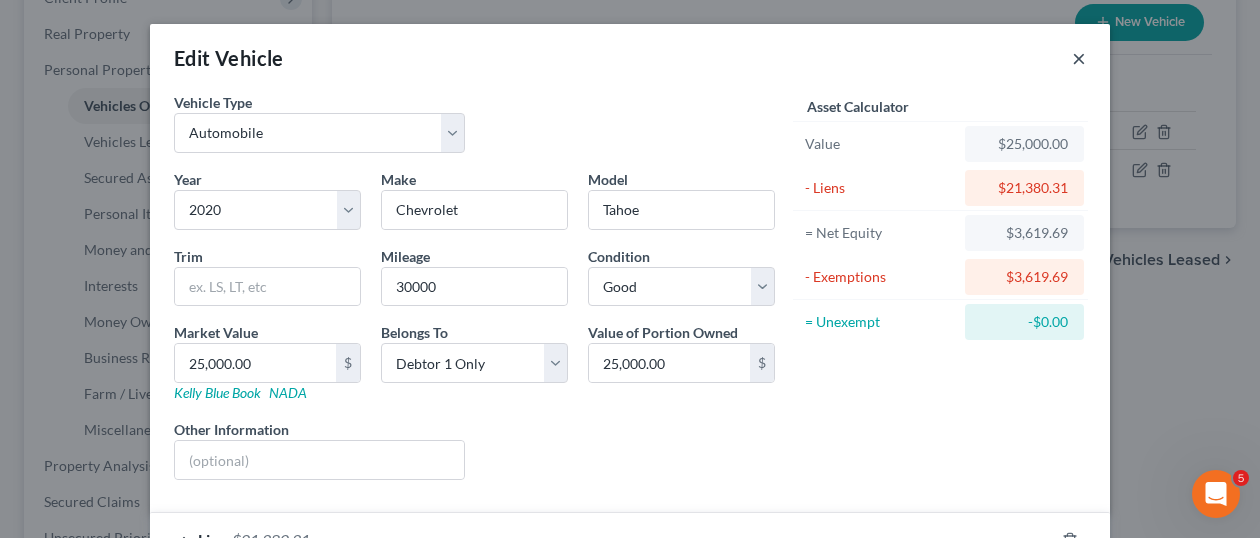 click on "×" at bounding box center (1079, 58) 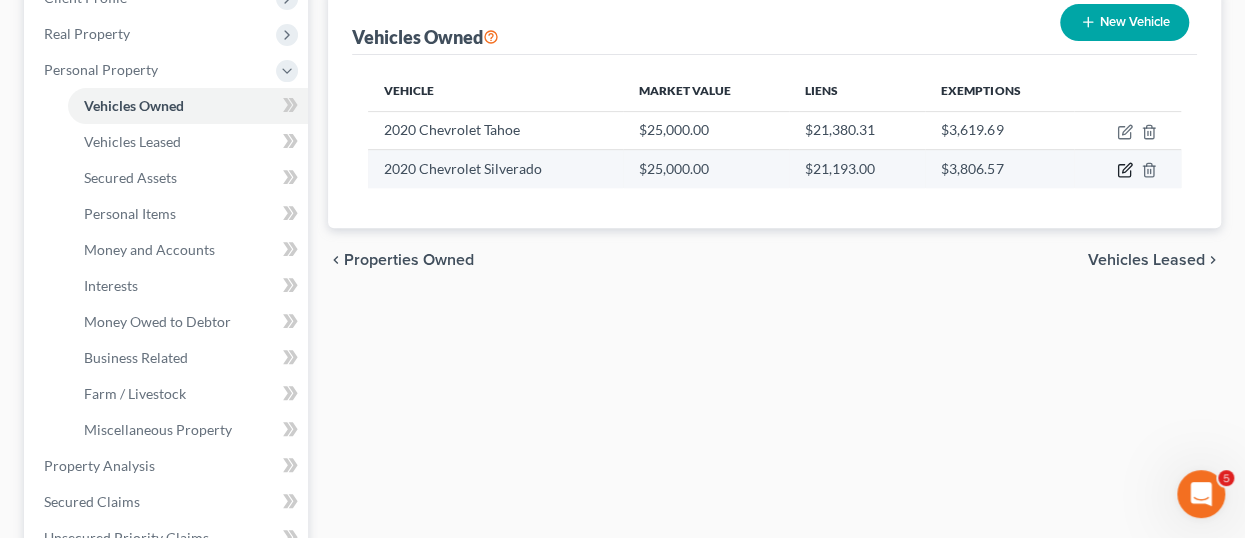 click 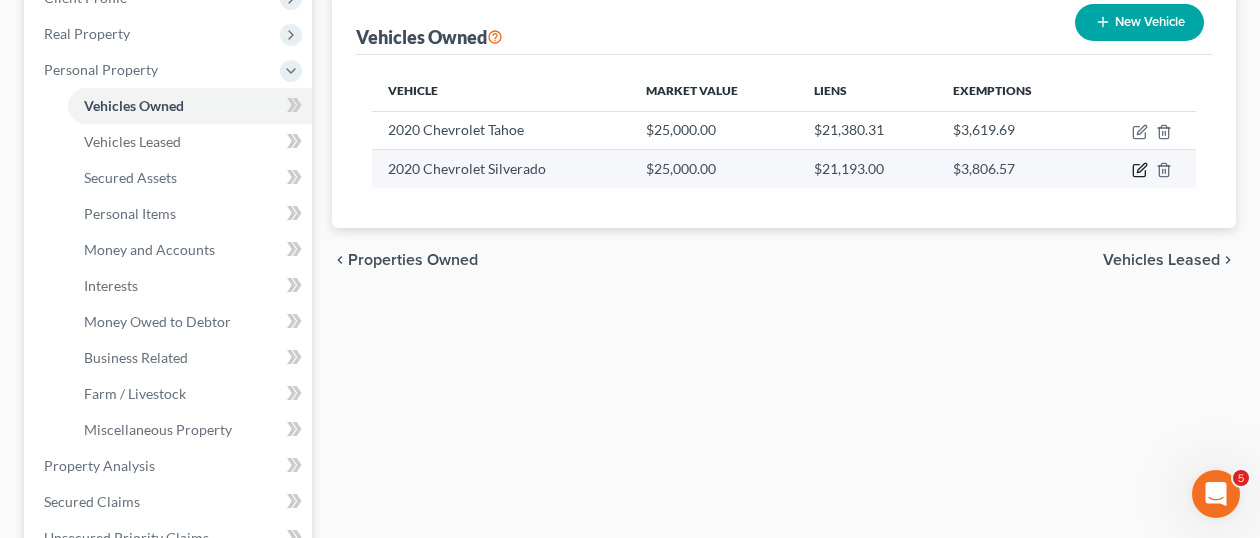 select on "0" 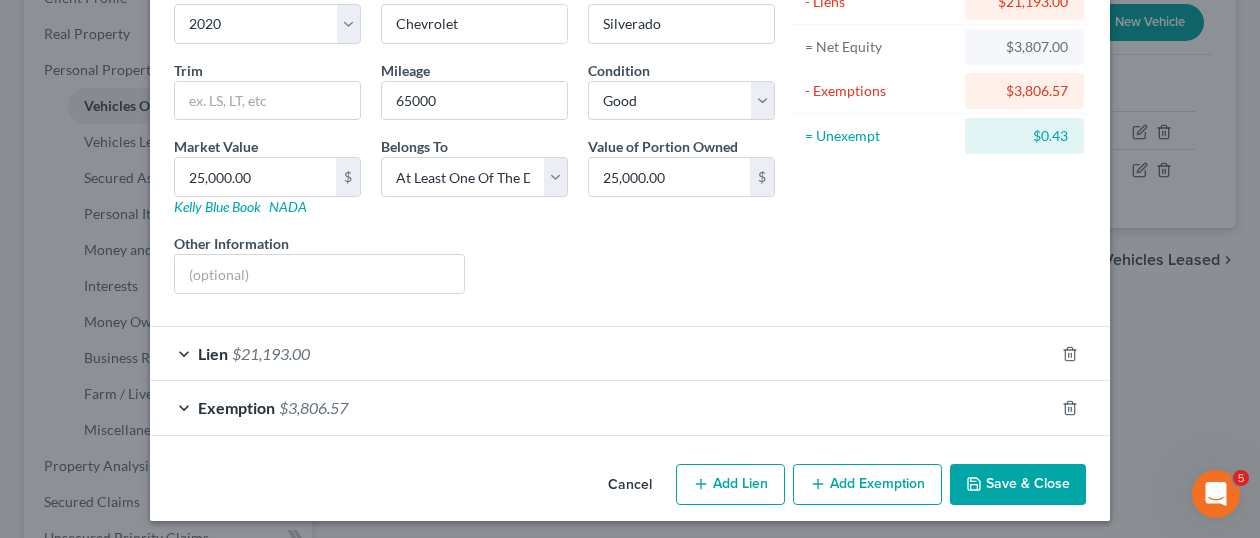 scroll, scrollTop: 188, scrollLeft: 0, axis: vertical 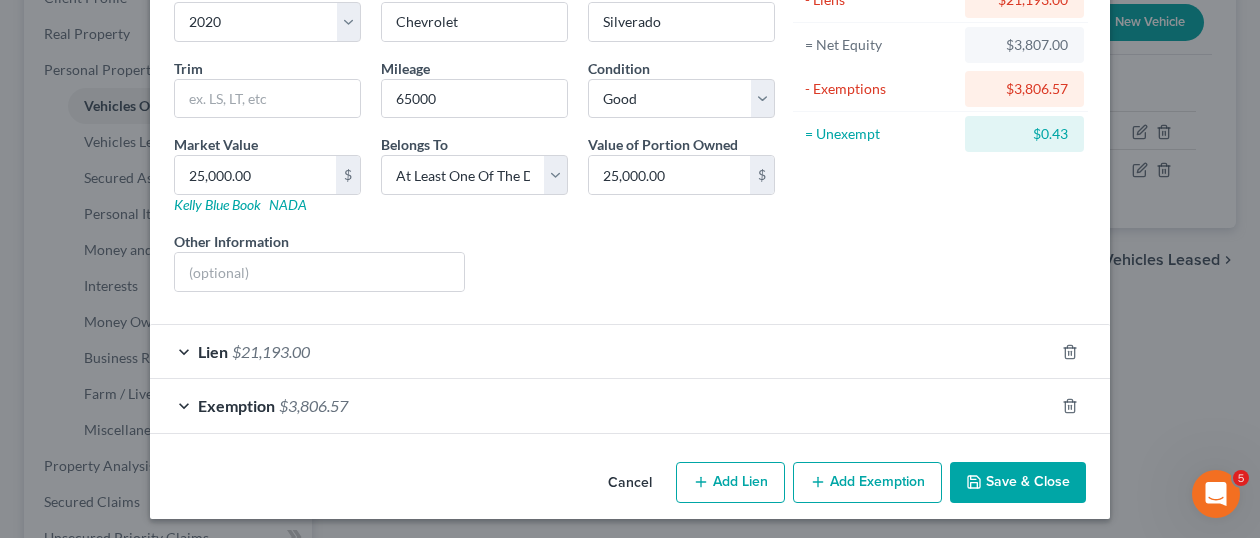 click on "Lien $21,193.00" at bounding box center [602, 351] 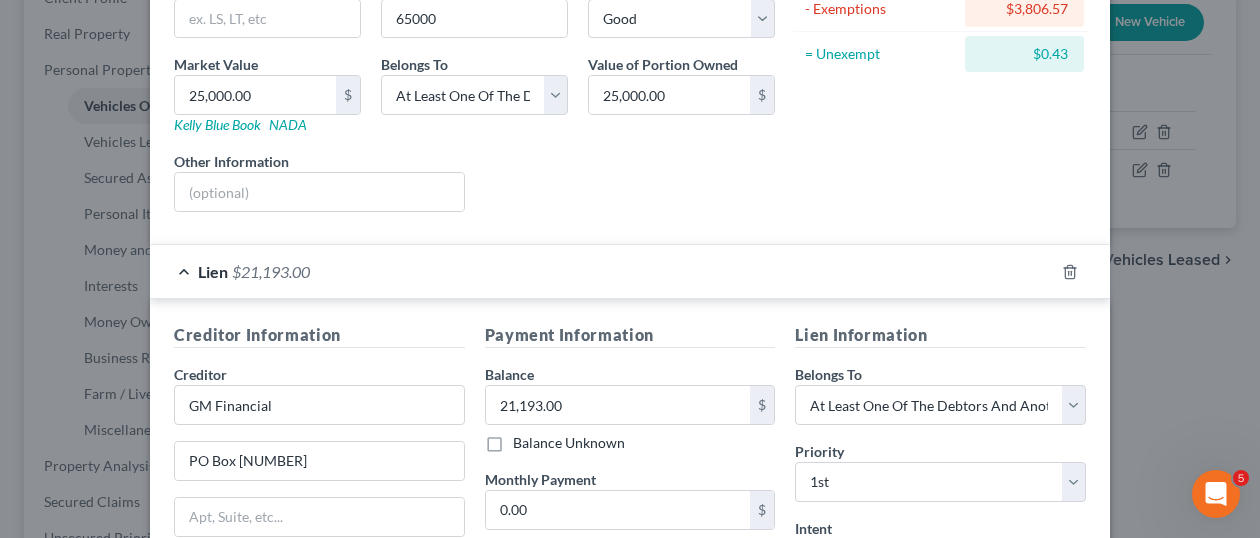 scroll, scrollTop: 388, scrollLeft: 0, axis: vertical 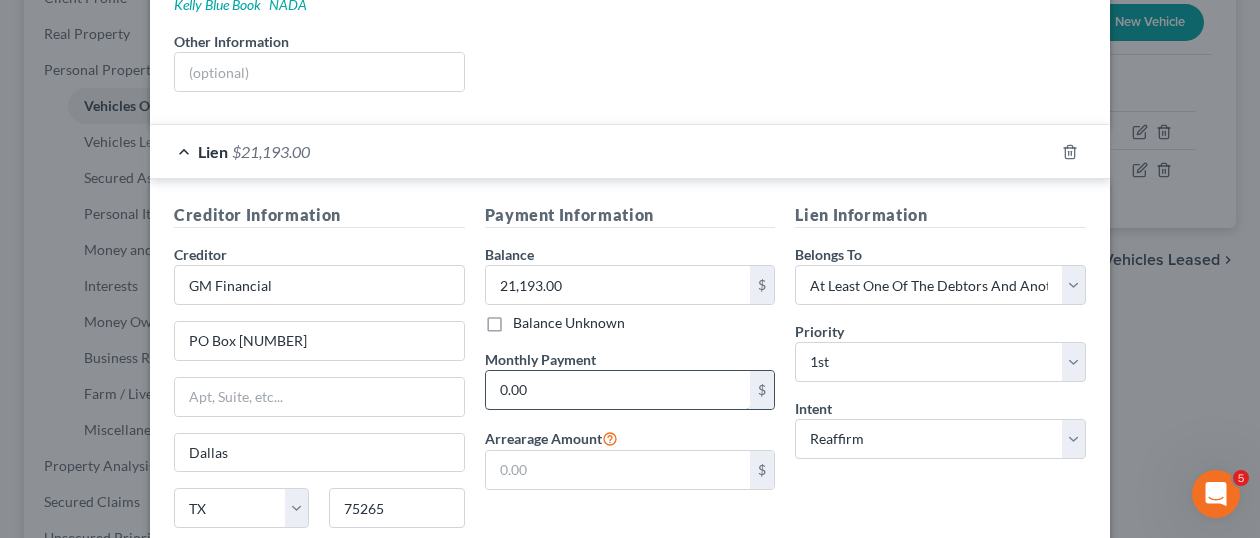 click on "0.00" at bounding box center (618, 390) 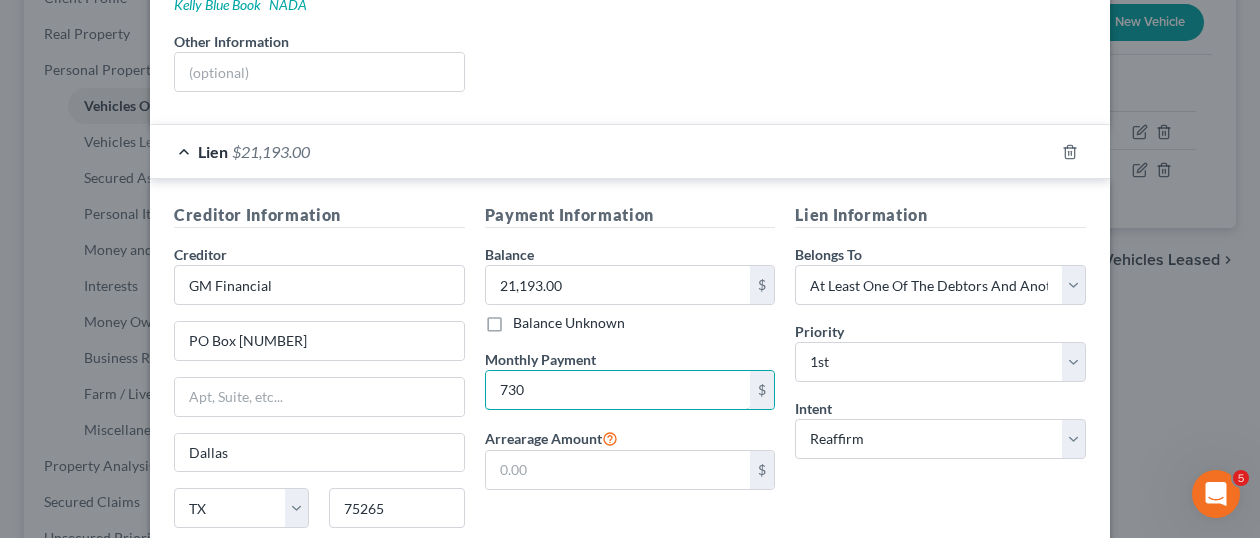 type on "730" 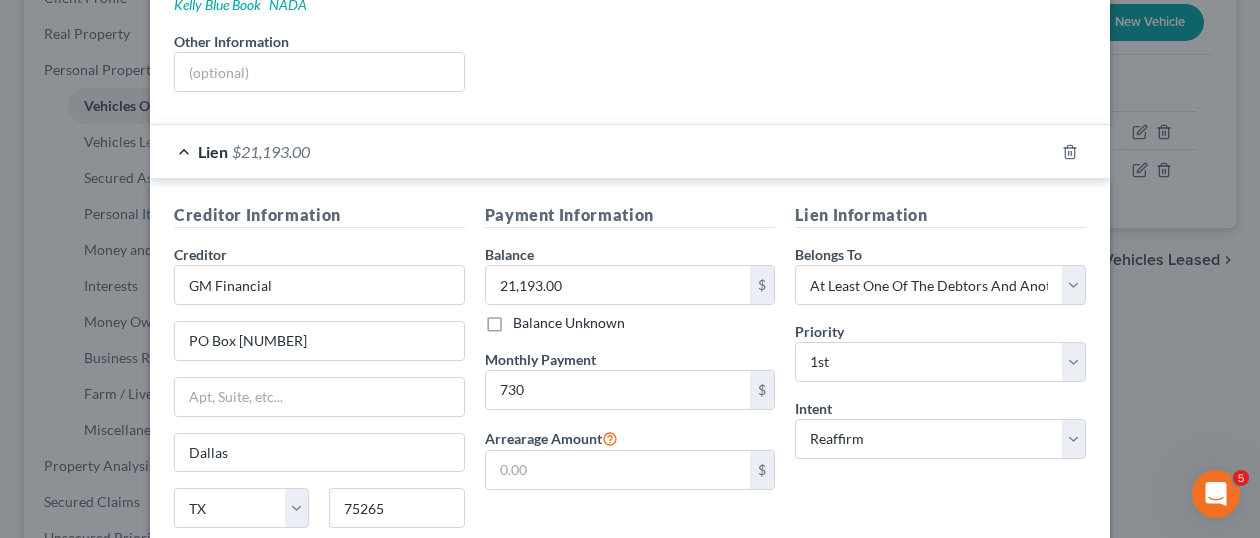 click on "Lien $21,193.00" at bounding box center [602, 151] 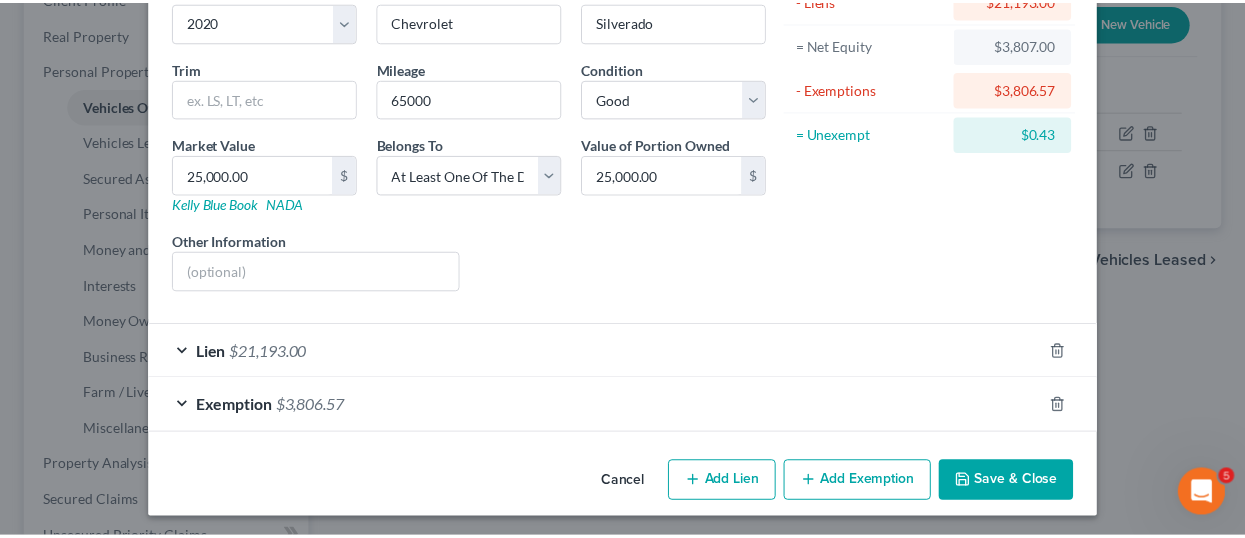 scroll, scrollTop: 188, scrollLeft: 0, axis: vertical 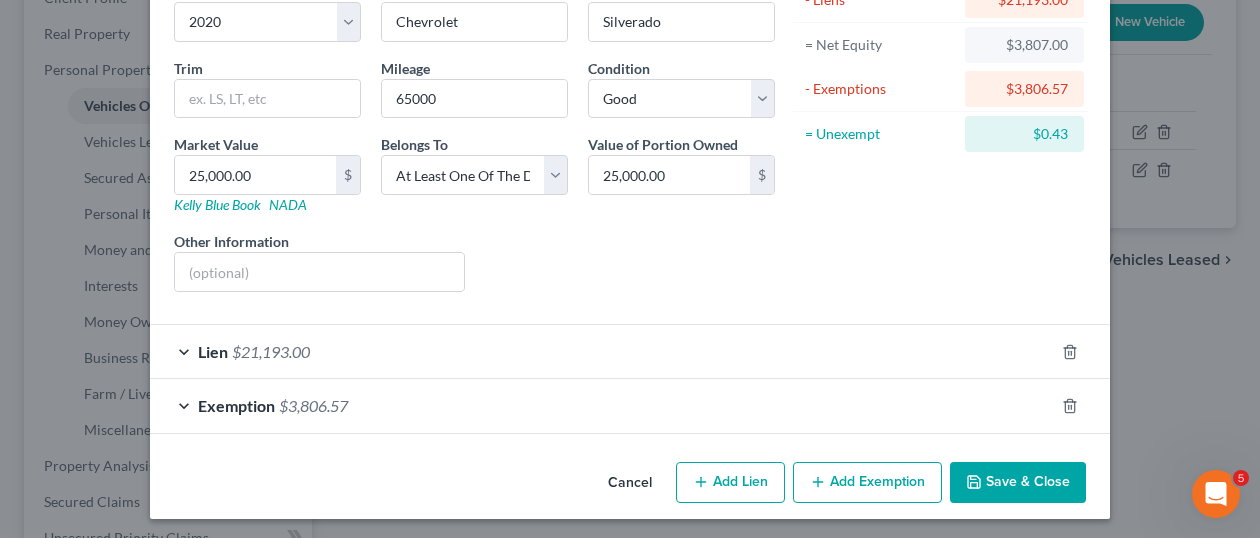click on "Save & Close" at bounding box center (1018, 483) 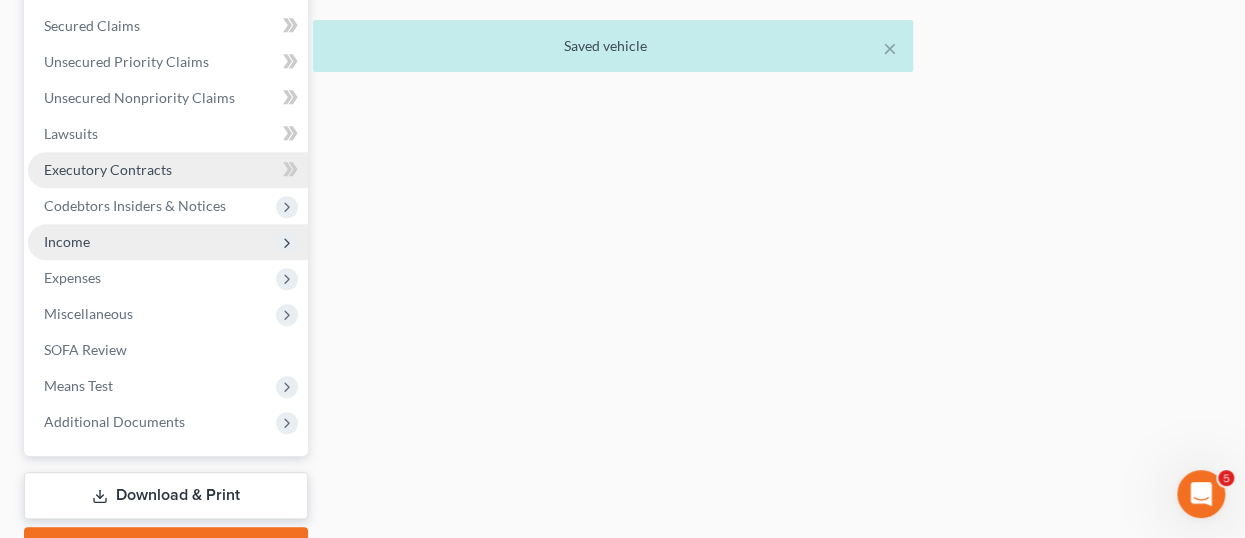 scroll, scrollTop: 882, scrollLeft: 0, axis: vertical 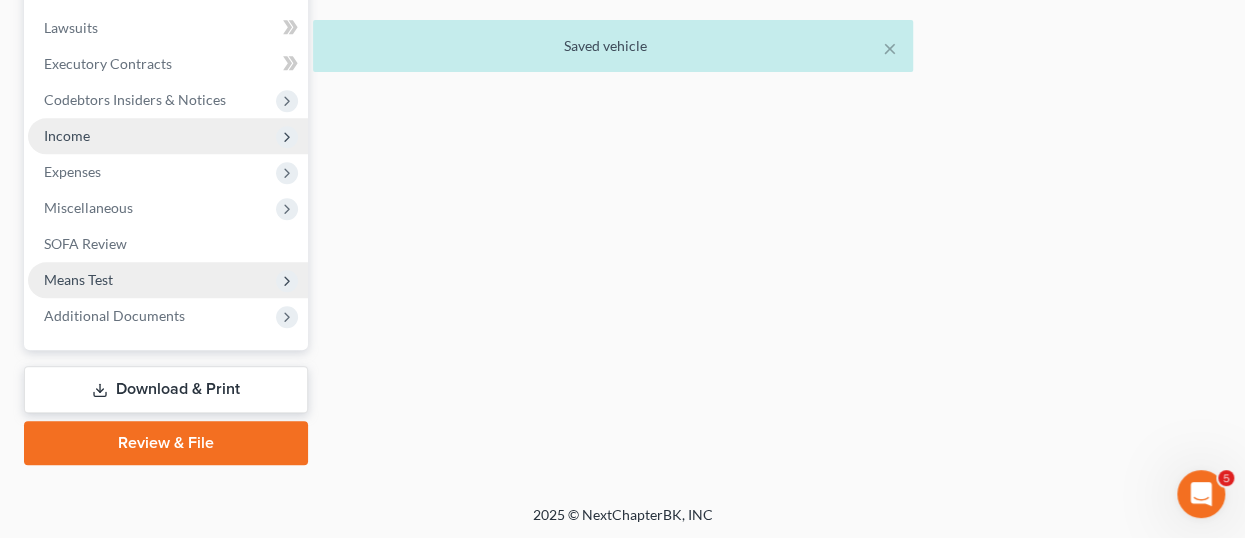 click on "Means Test" at bounding box center [78, 279] 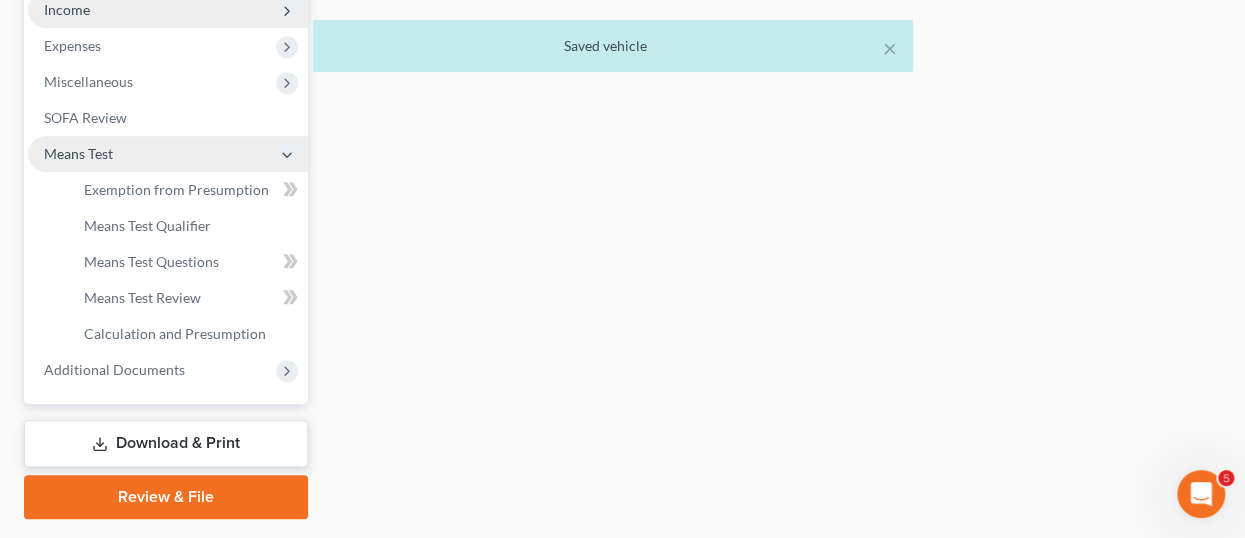scroll, scrollTop: 522, scrollLeft: 0, axis: vertical 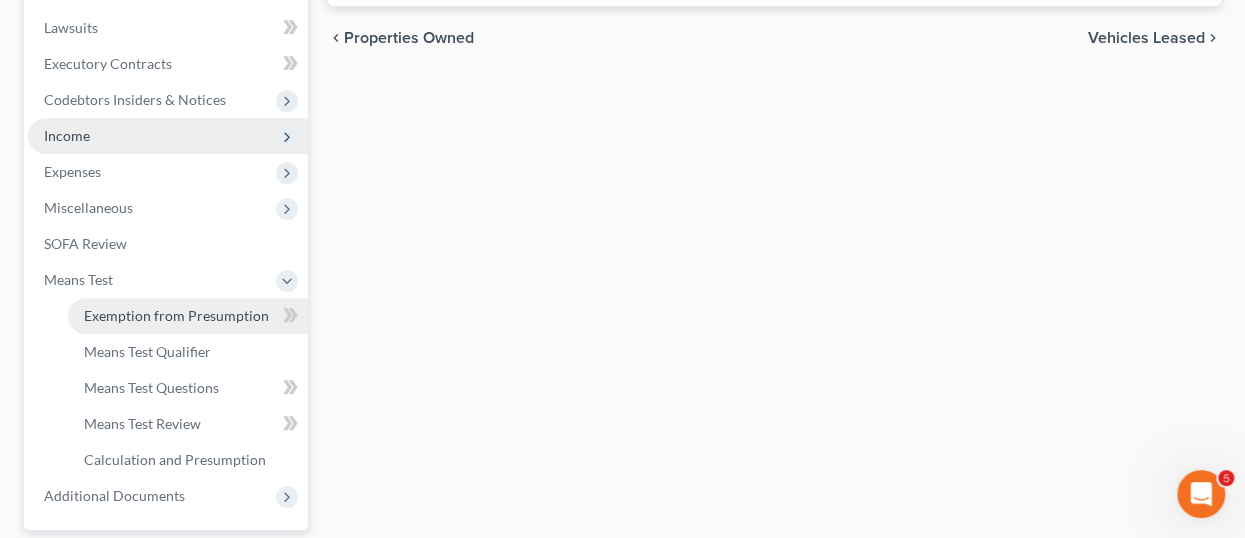 click on "Exemption from Presumption" at bounding box center (176, 315) 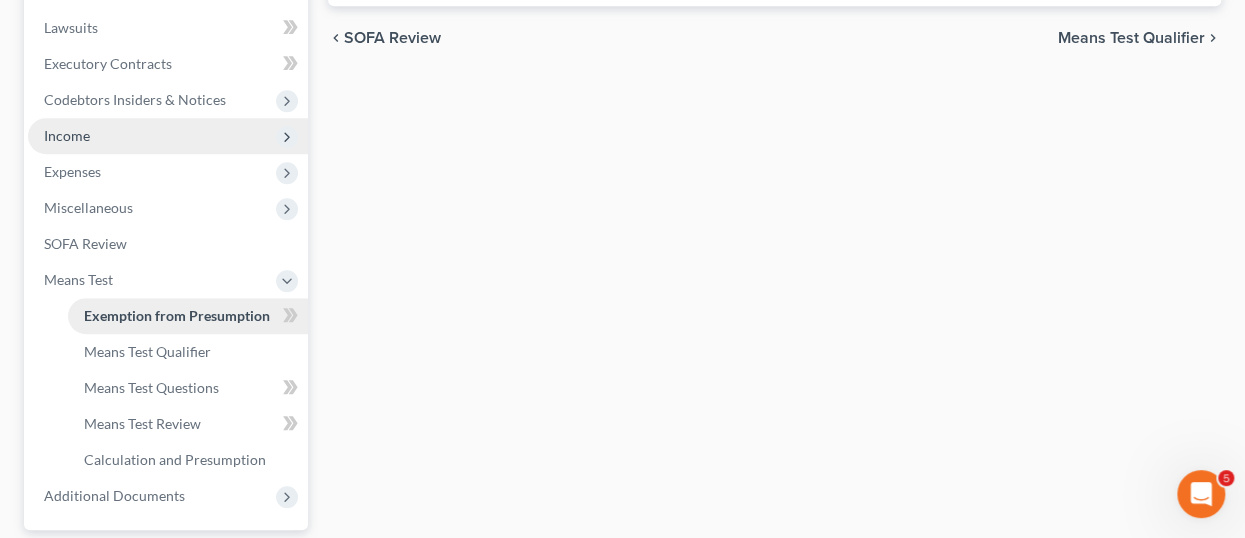scroll, scrollTop: 261, scrollLeft: 0, axis: vertical 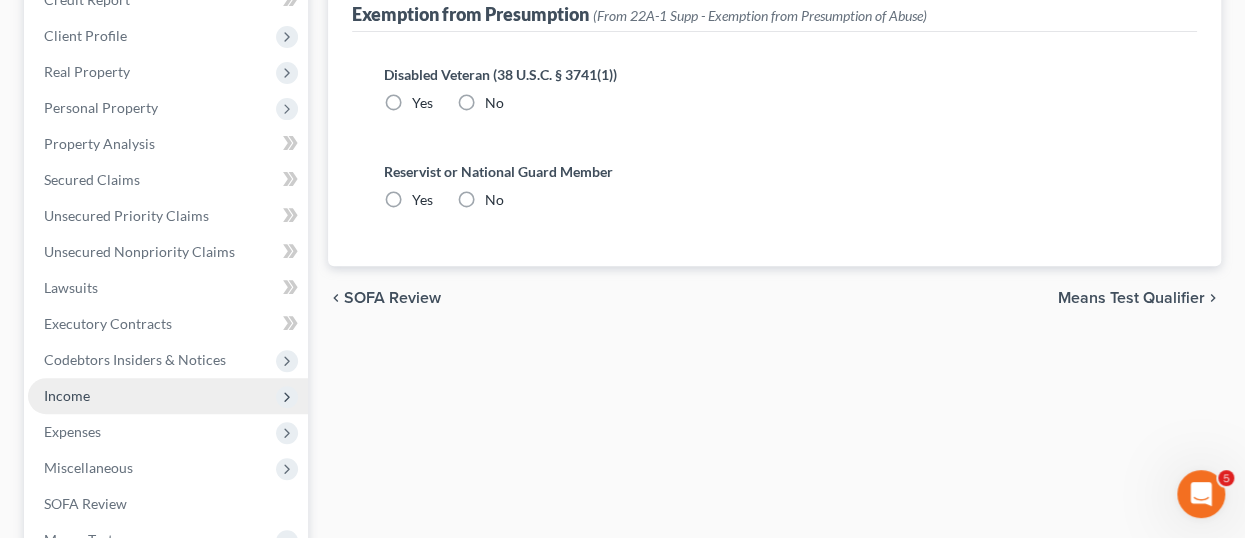radio on "true" 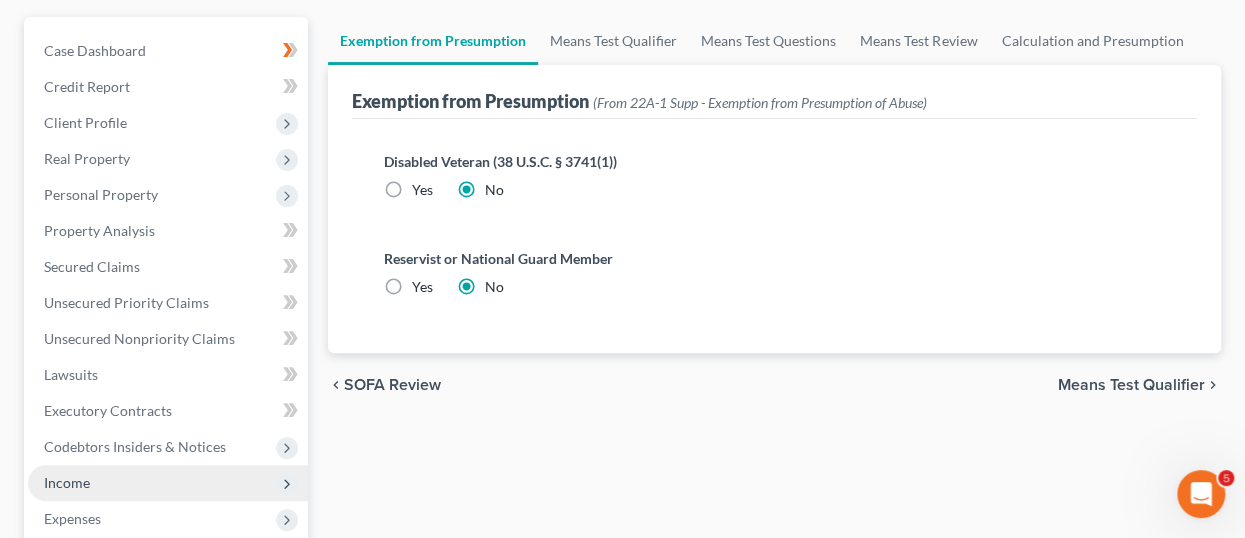scroll, scrollTop: 200, scrollLeft: 0, axis: vertical 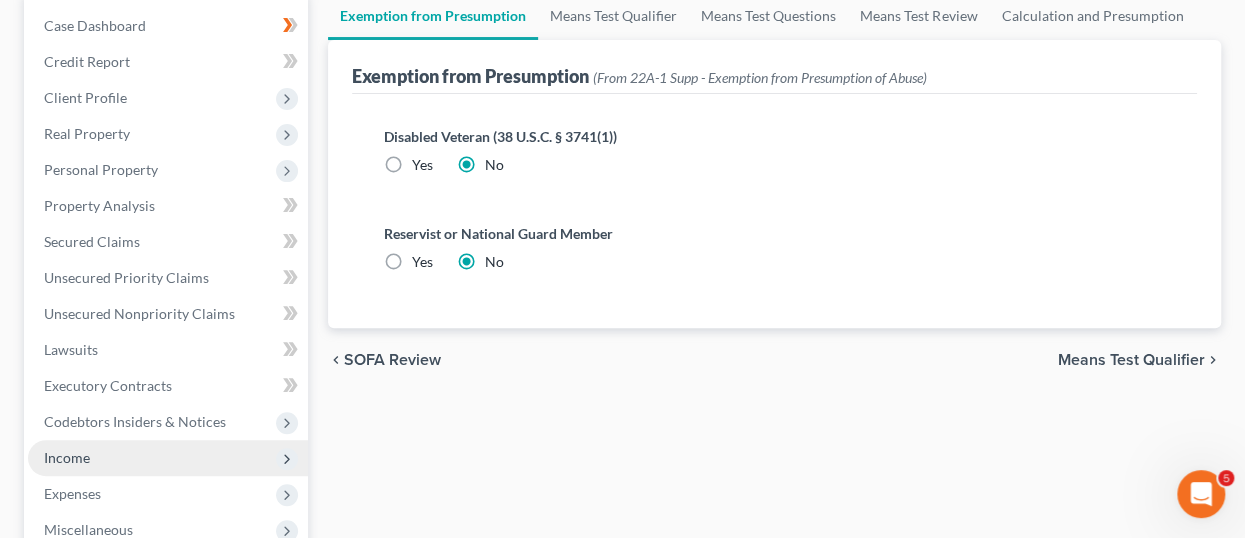 click on "Means Test Qualifier" at bounding box center (1131, 360) 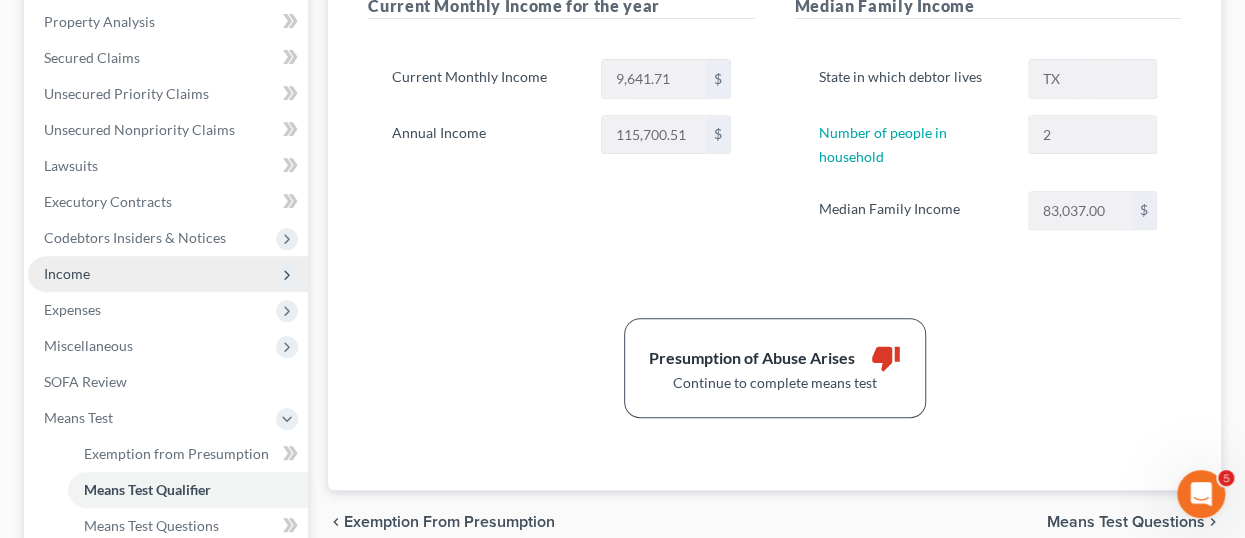 scroll, scrollTop: 600, scrollLeft: 0, axis: vertical 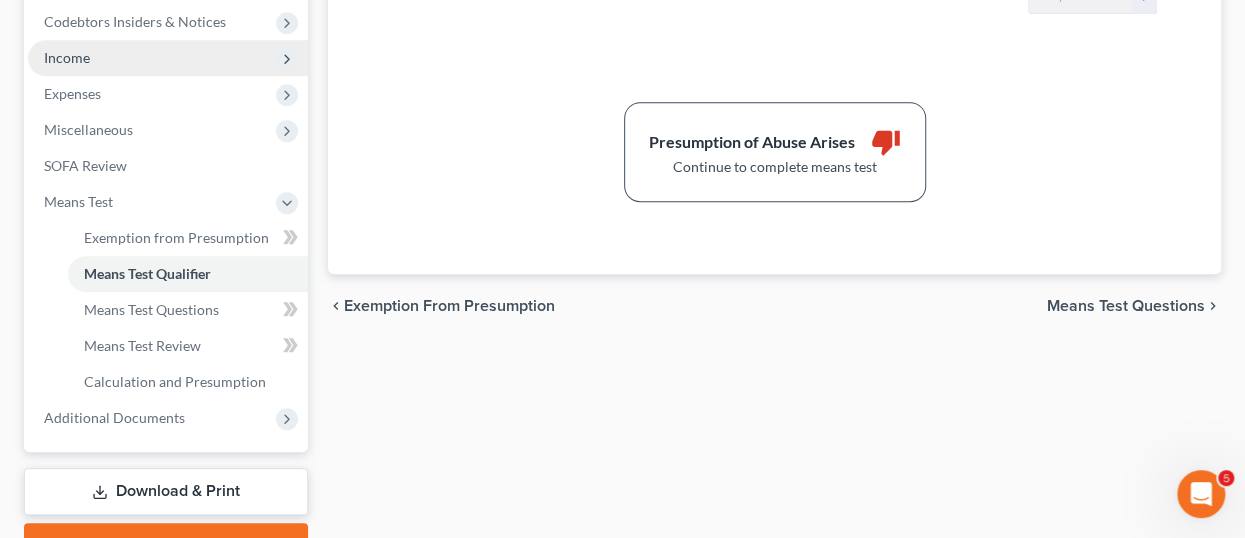 click on "Means Test Questions" at bounding box center [1126, 306] 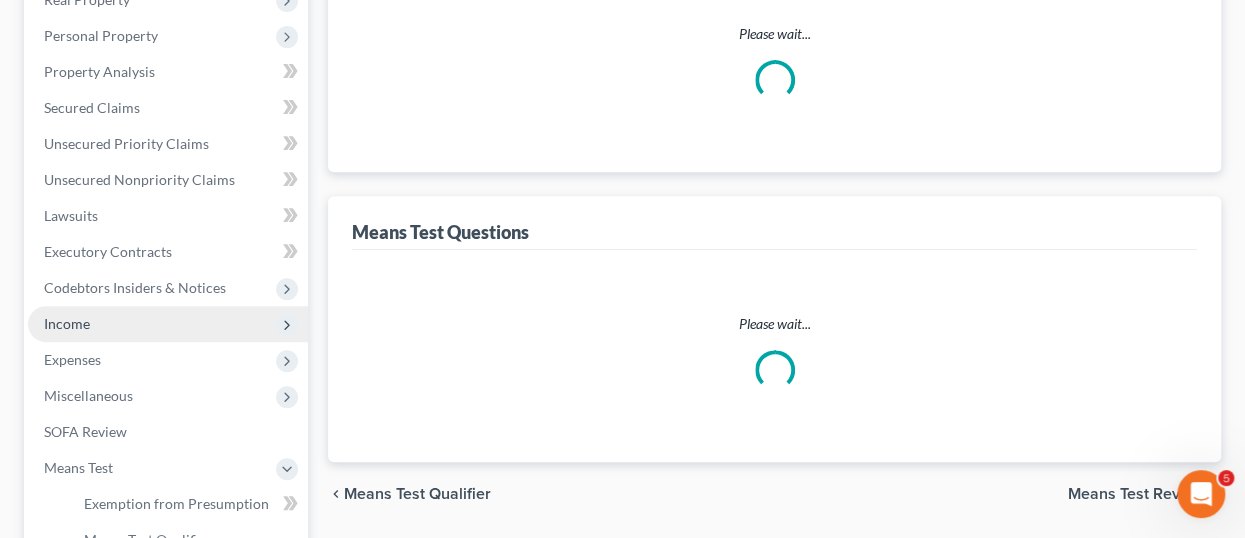 scroll, scrollTop: 112, scrollLeft: 0, axis: vertical 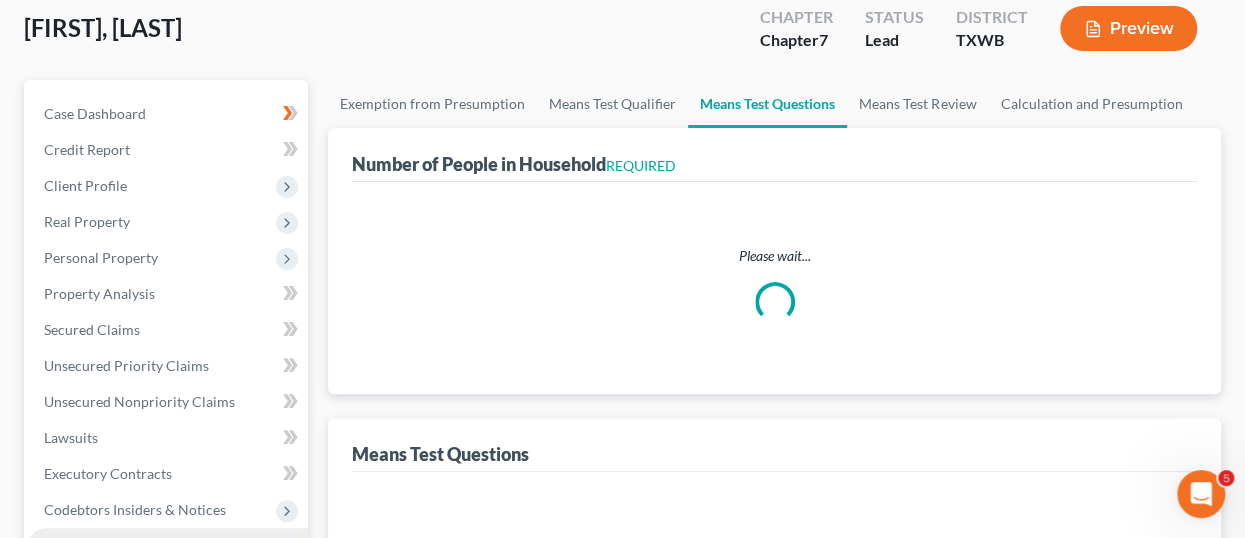 select on "0" 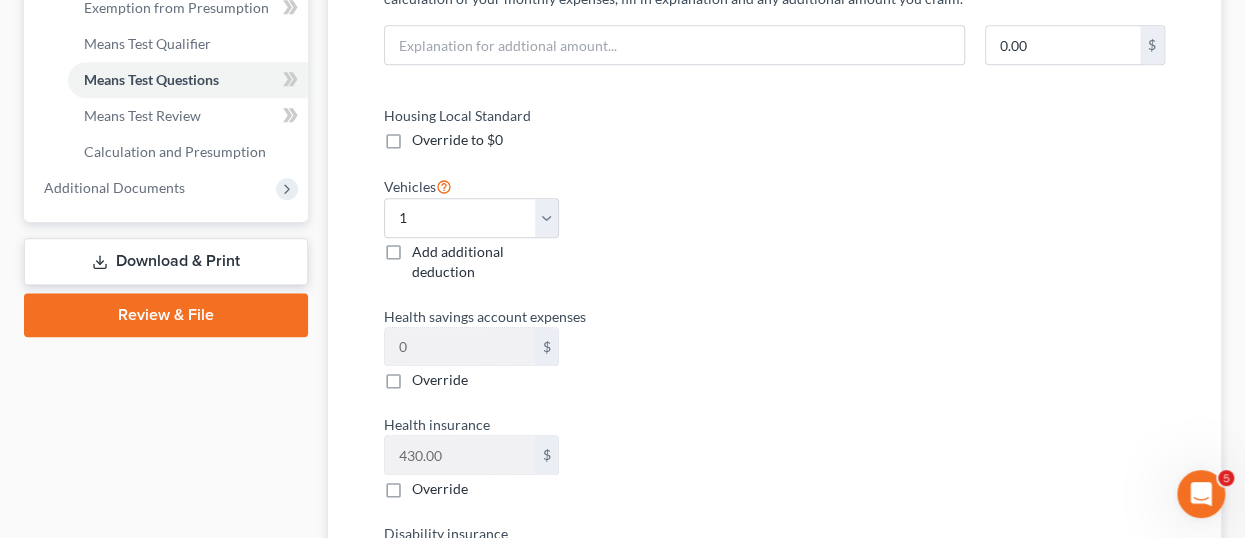 scroll, scrollTop: 900, scrollLeft: 0, axis: vertical 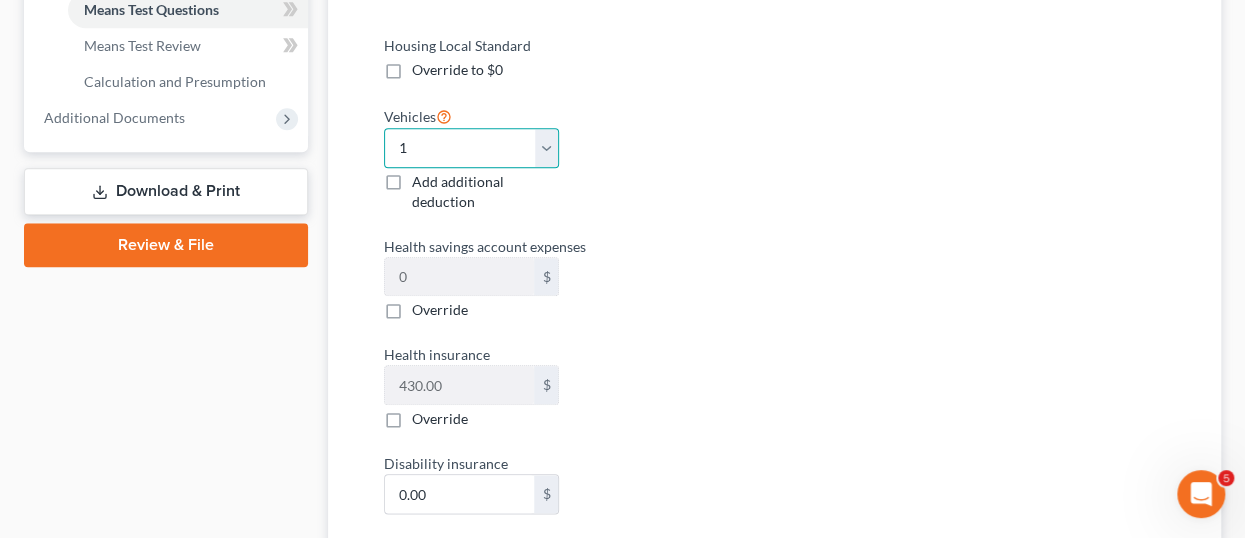 drag, startPoint x: 555, startPoint y: 140, endPoint x: 547, endPoint y: 147, distance: 10.630146 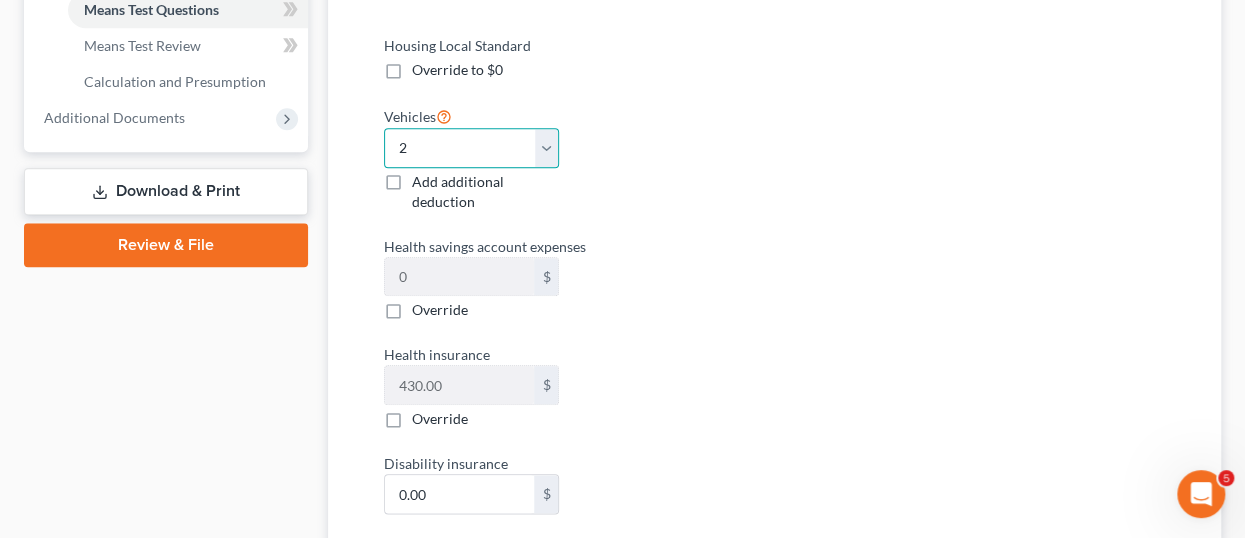 click on "Select 0 1 2 3 4 5" at bounding box center [471, 148] 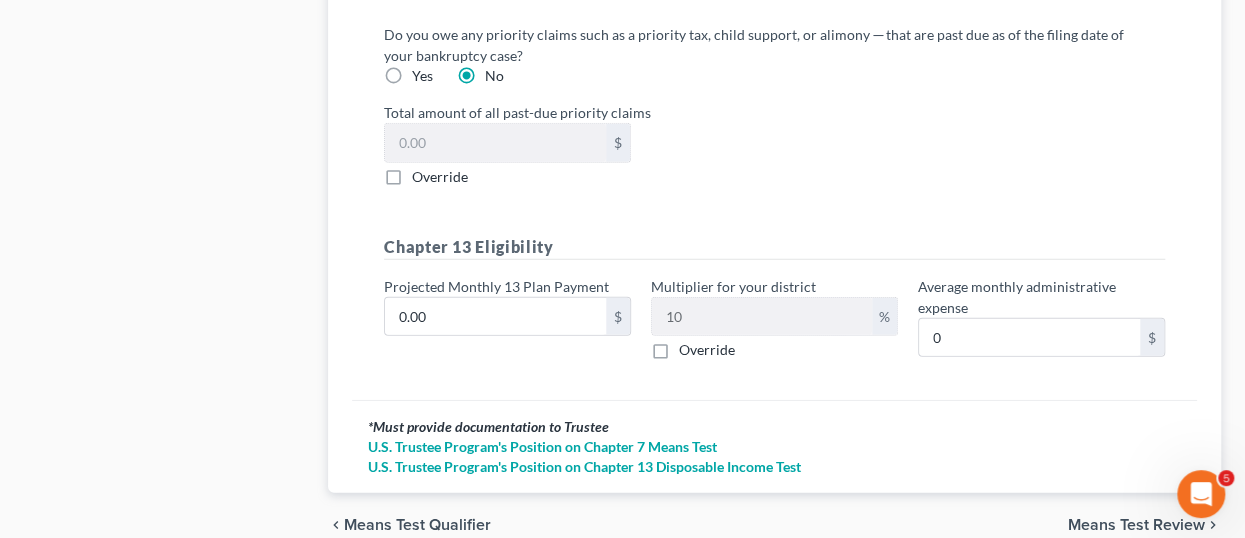 scroll, scrollTop: 2763, scrollLeft: 0, axis: vertical 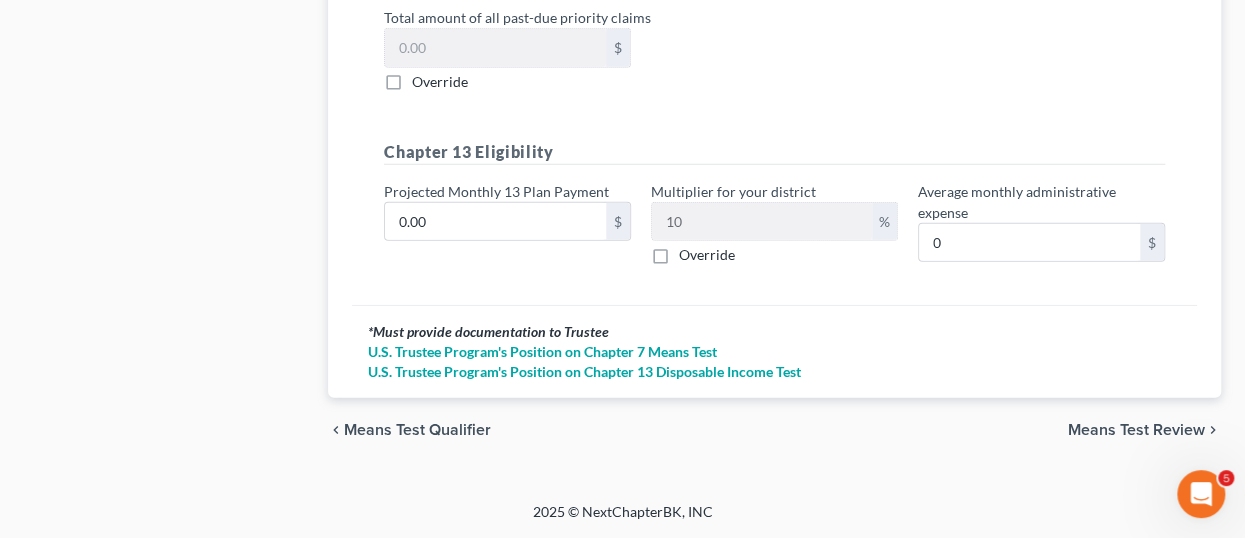 click on "Means Test Review" at bounding box center [1136, 430] 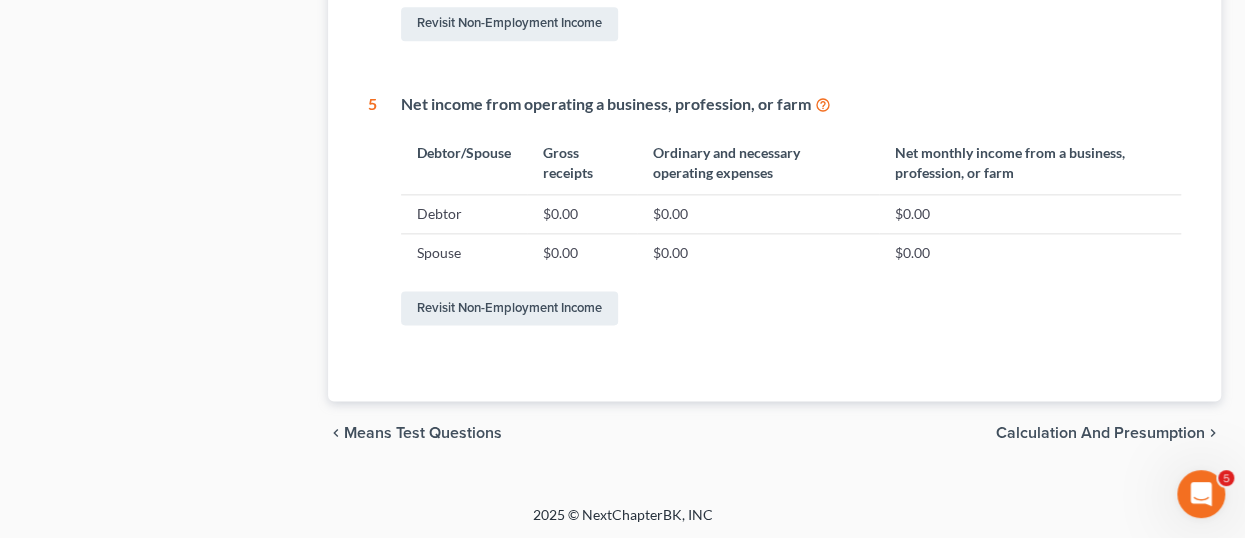 scroll, scrollTop: 1202, scrollLeft: 0, axis: vertical 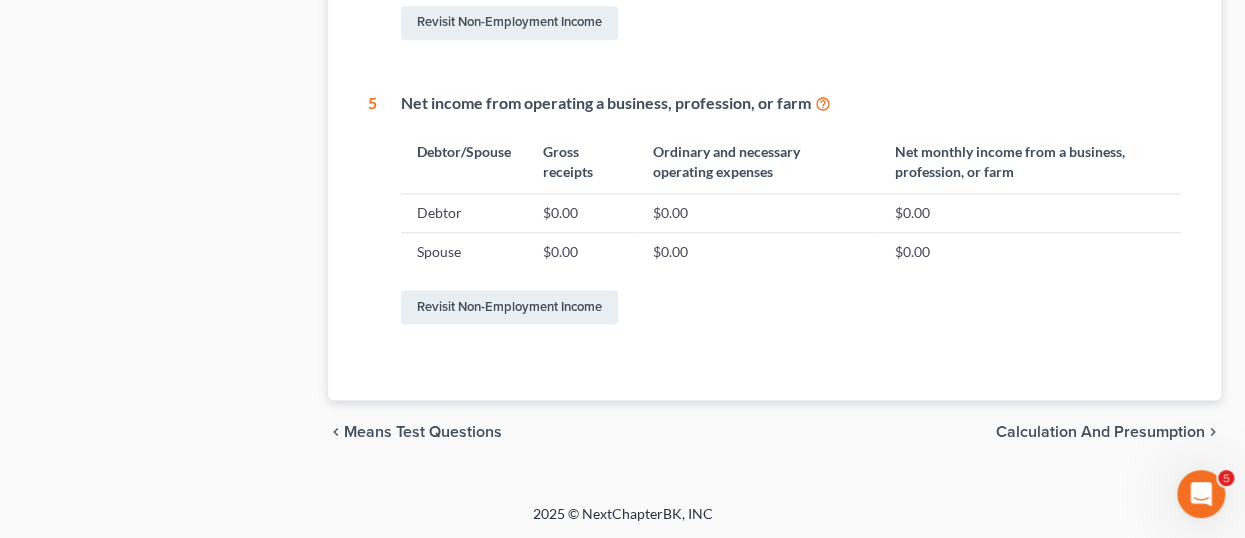 click on "Calculation and Presumption" at bounding box center (1100, 432) 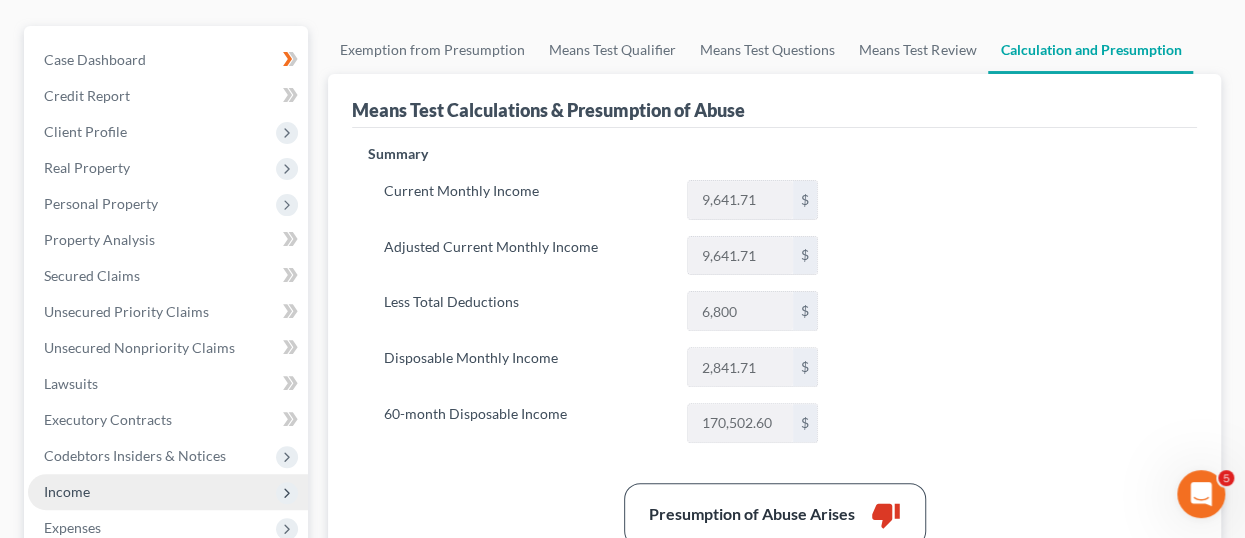 scroll, scrollTop: 0, scrollLeft: 0, axis: both 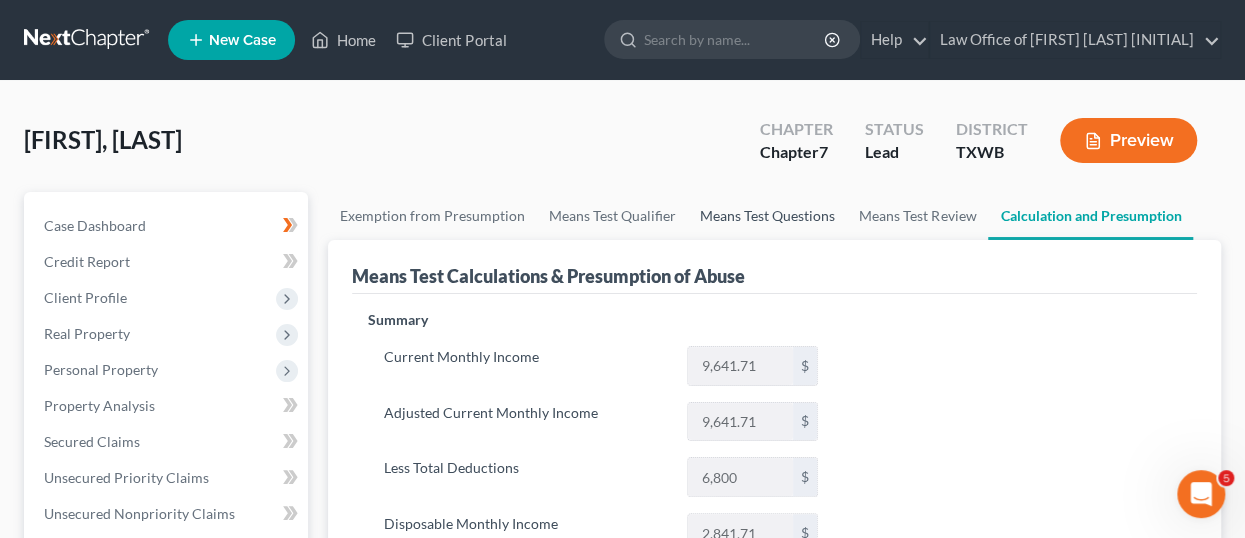 click on "Means Test Questions" at bounding box center [767, 216] 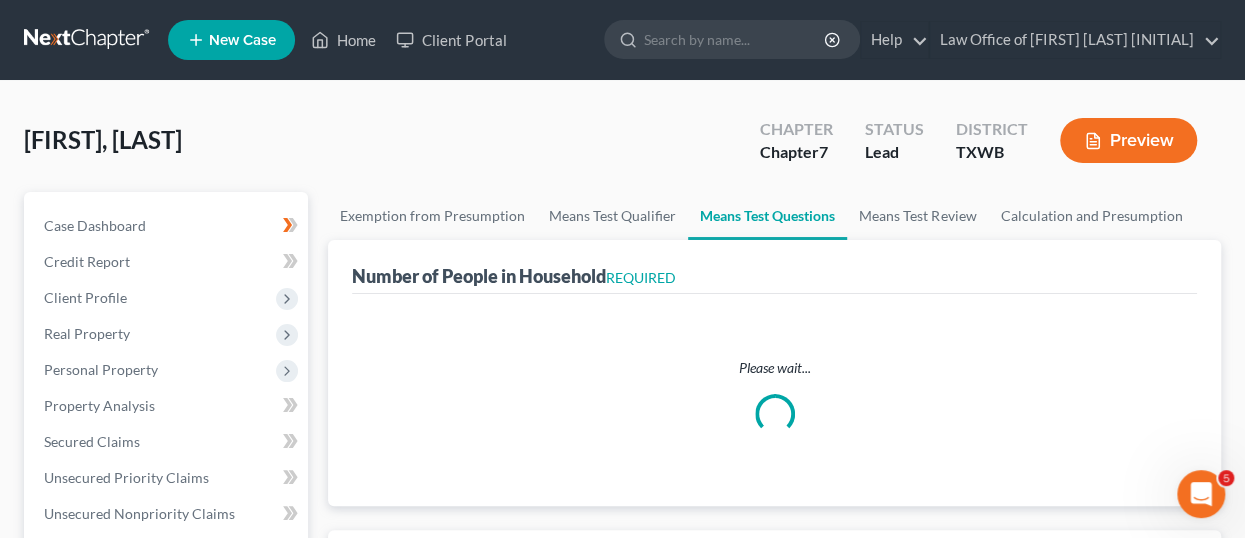 select on "0" 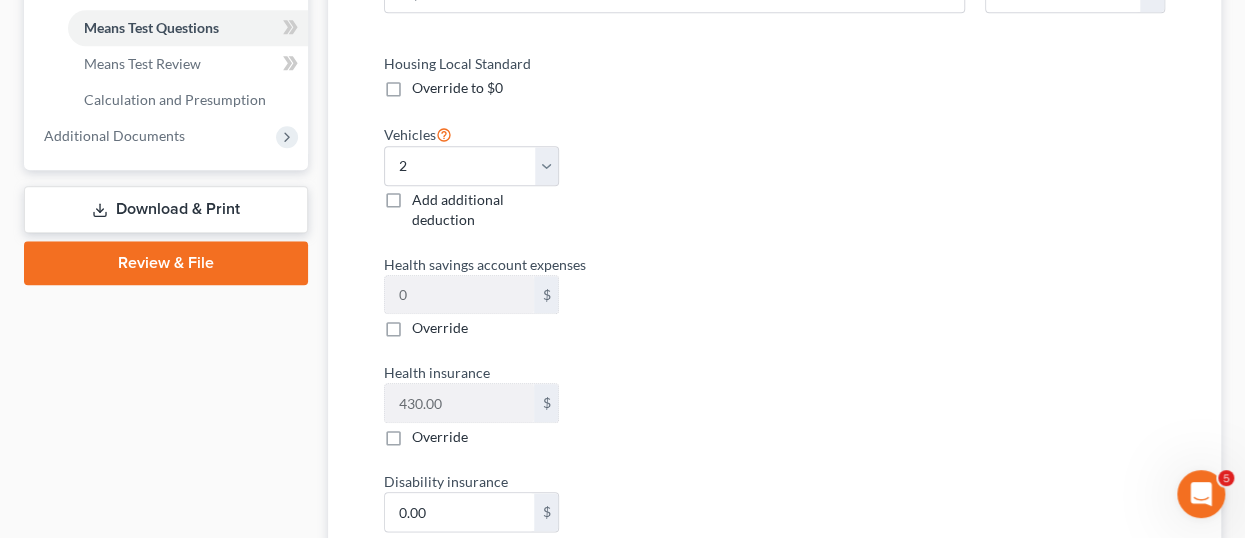 scroll, scrollTop: 900, scrollLeft: 0, axis: vertical 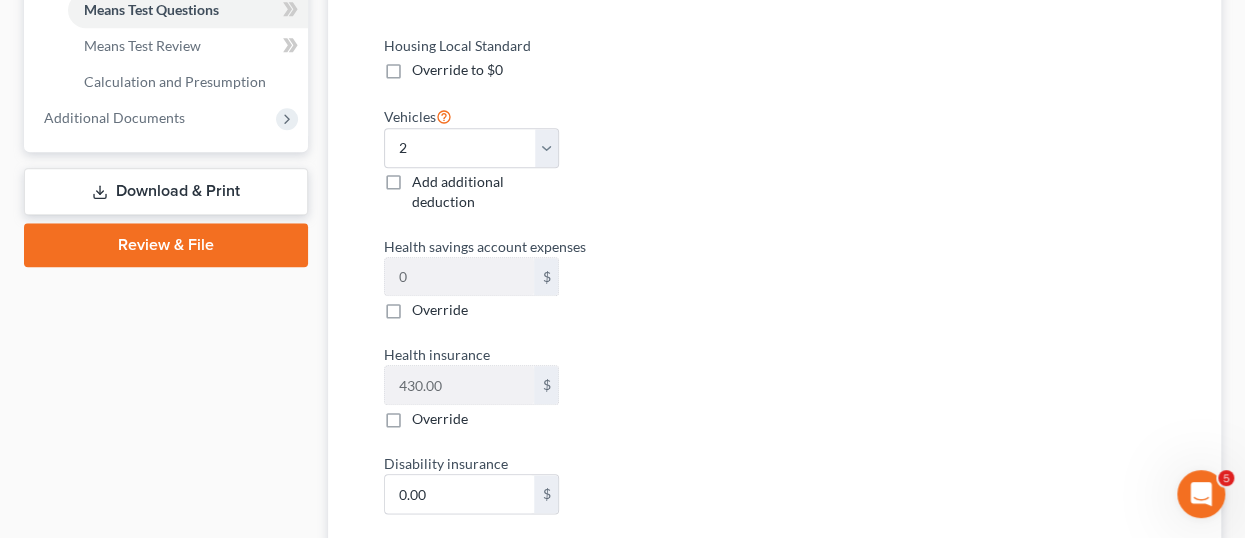 click on "Override to $0" at bounding box center [457, 70] 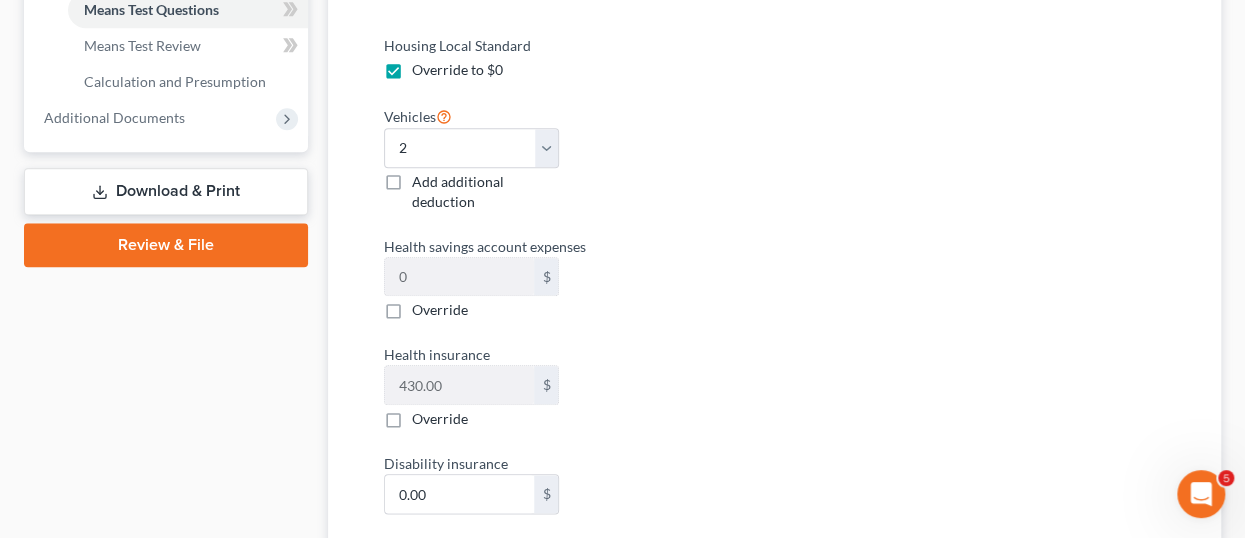click on "Override to $0" at bounding box center (457, 70) 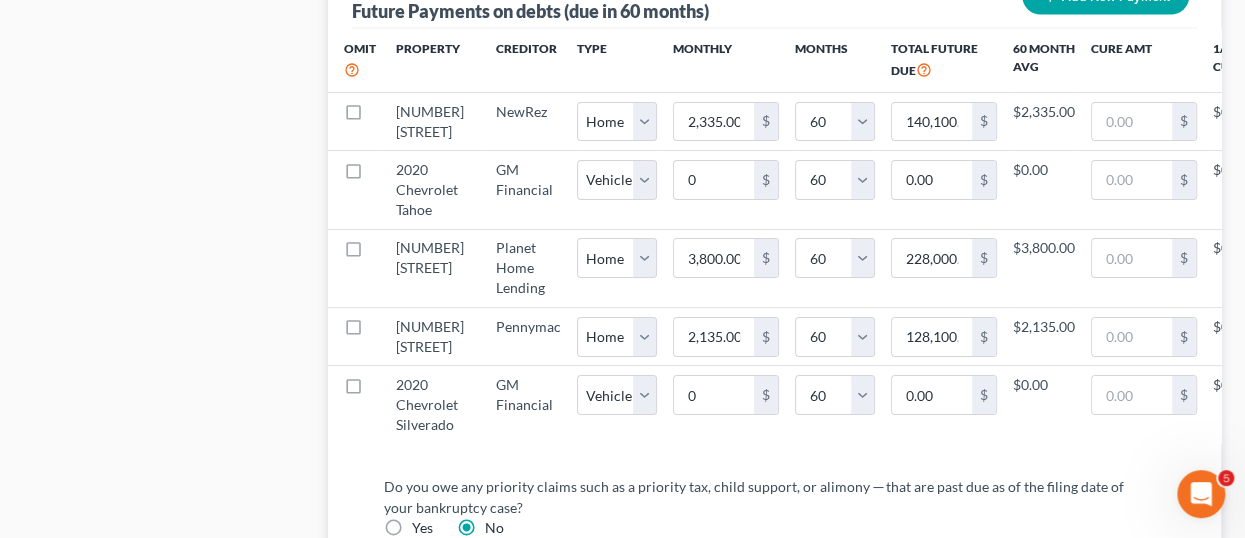 scroll, scrollTop: 2200, scrollLeft: 0, axis: vertical 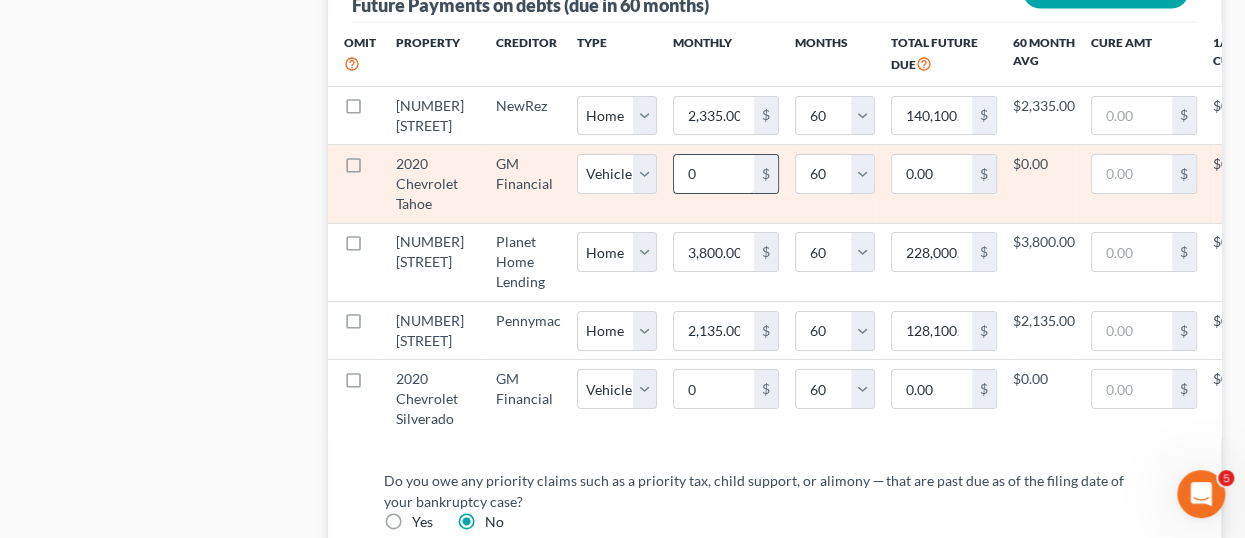 type on "7" 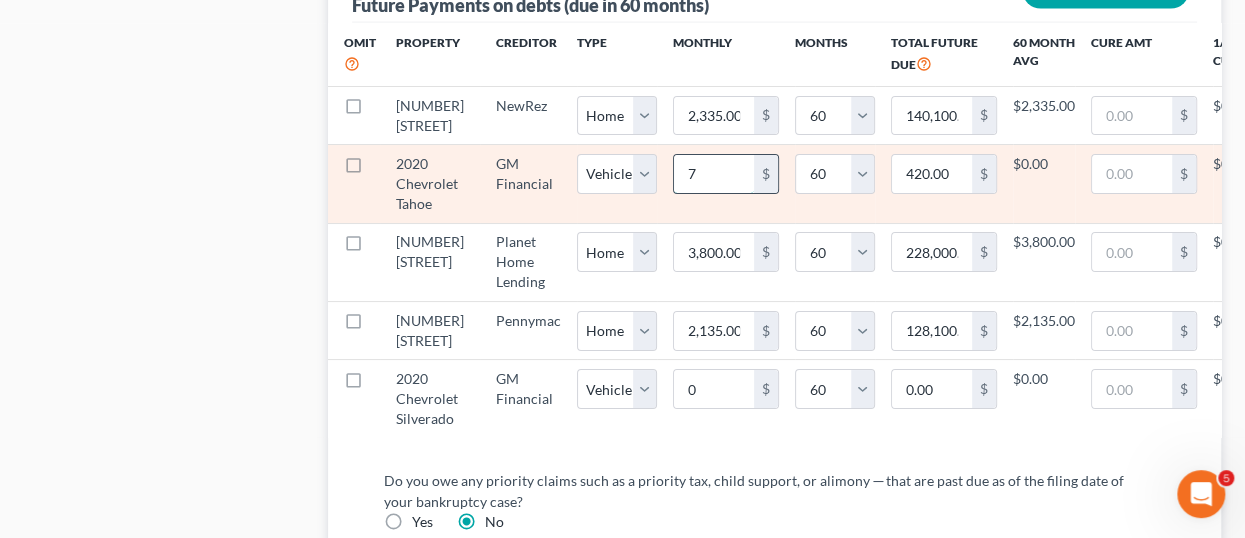 type on "73" 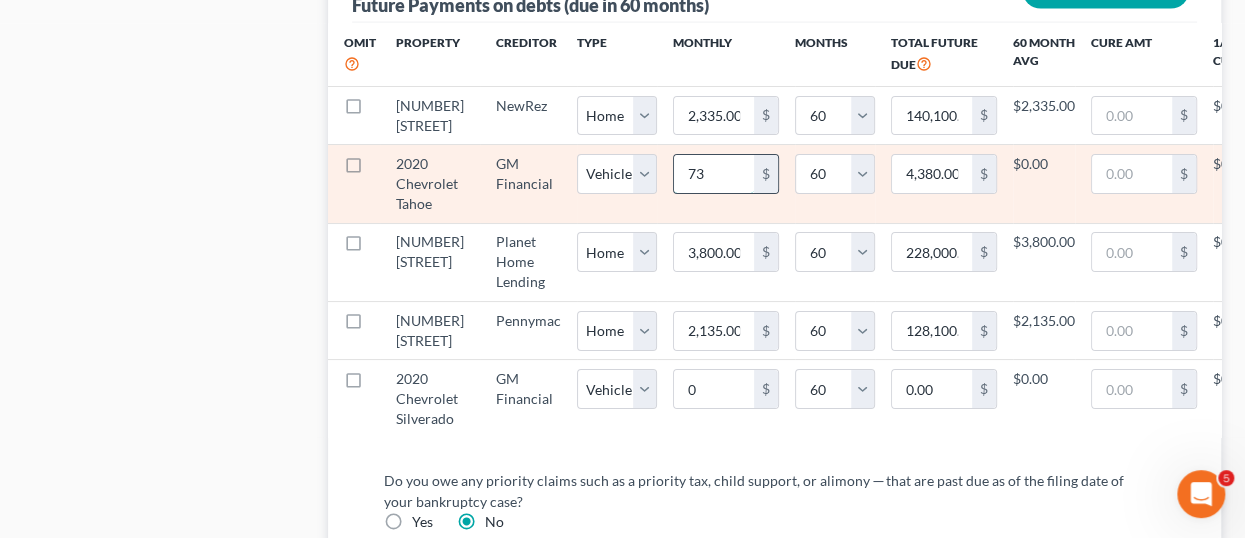type on "730" 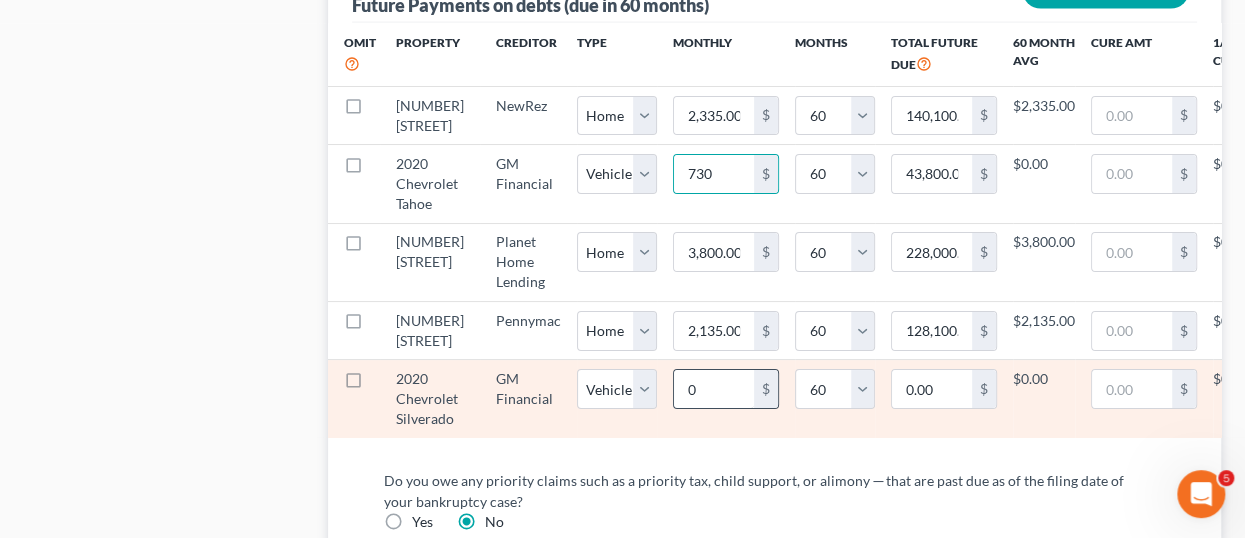 select on "1" 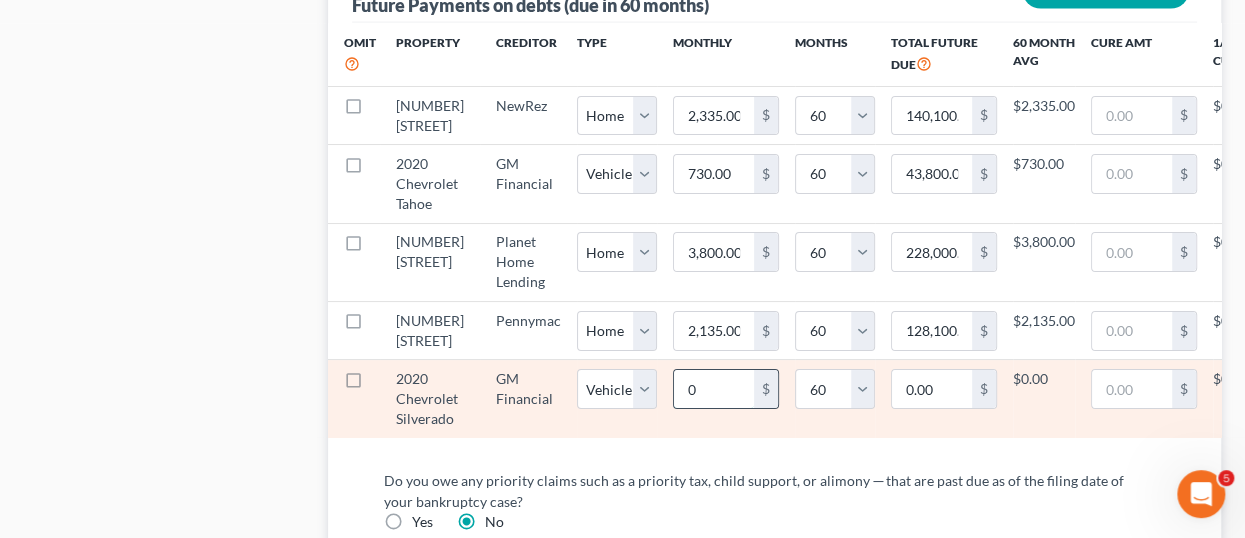 click on "0" at bounding box center (714, 389) 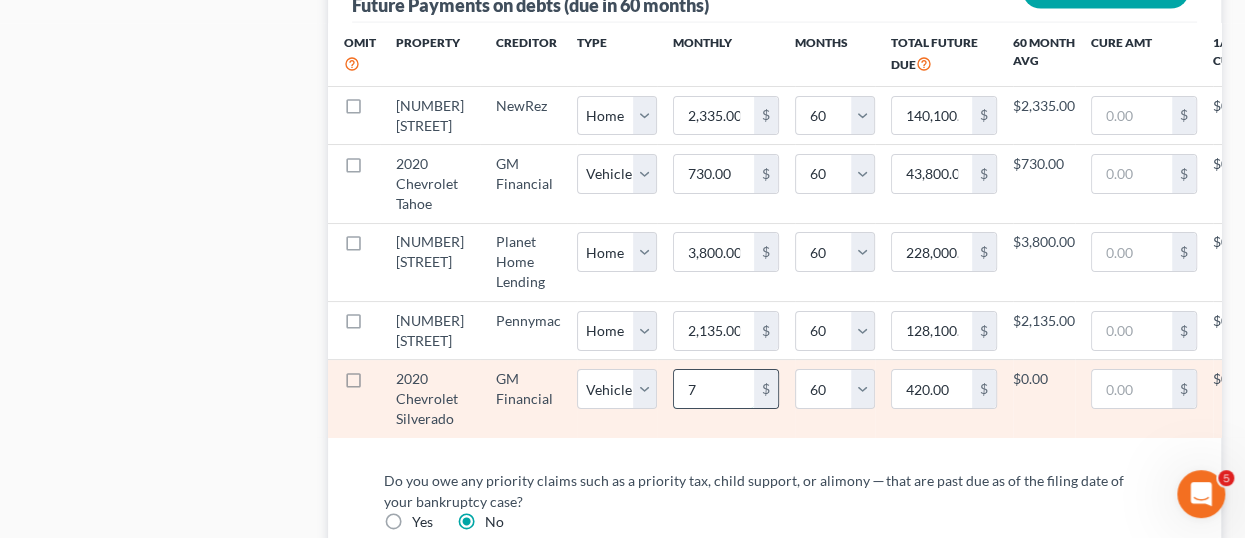 type on "73" 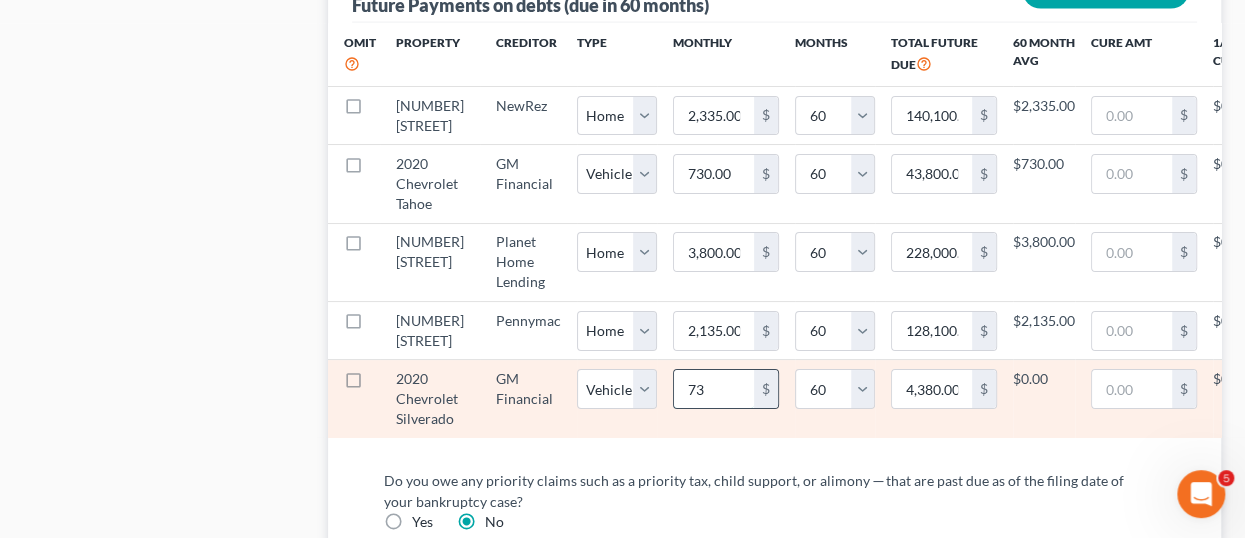 type on "730" 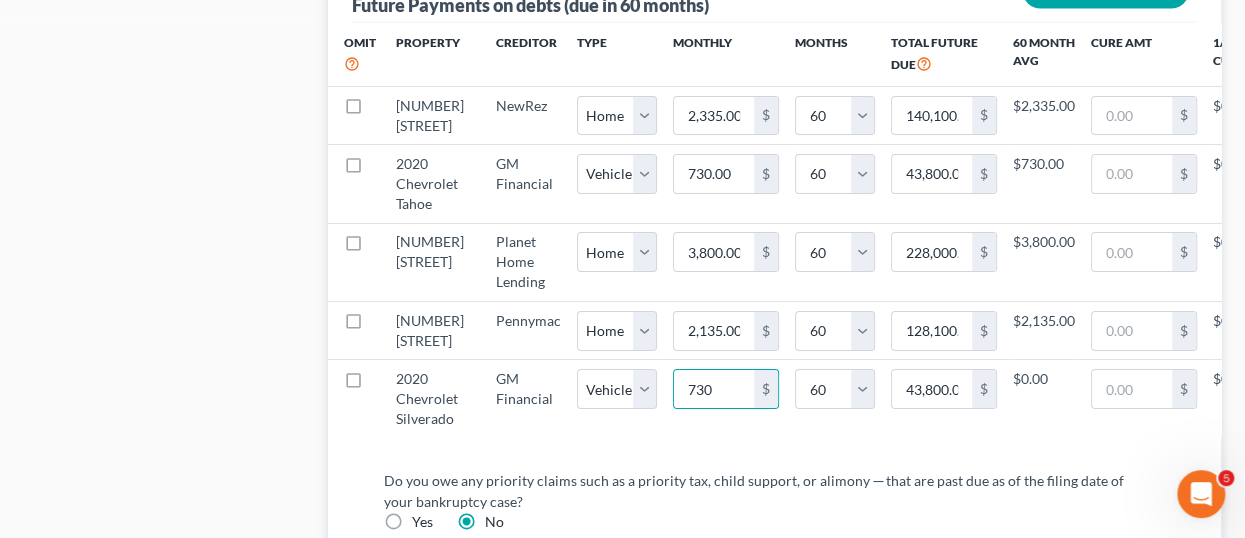 select on "1" 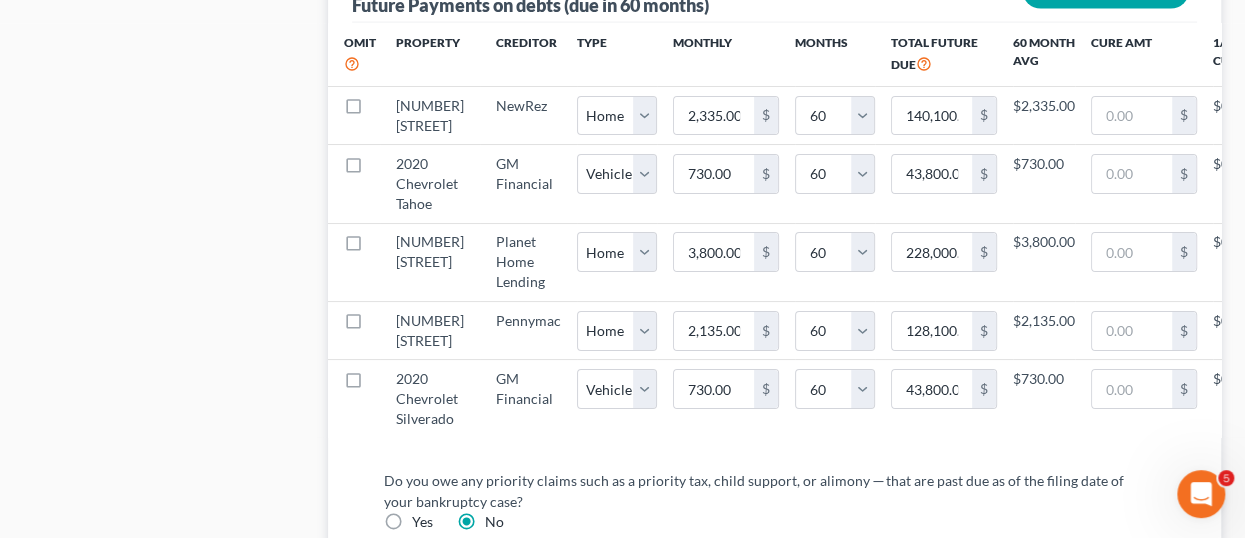 select on "1" 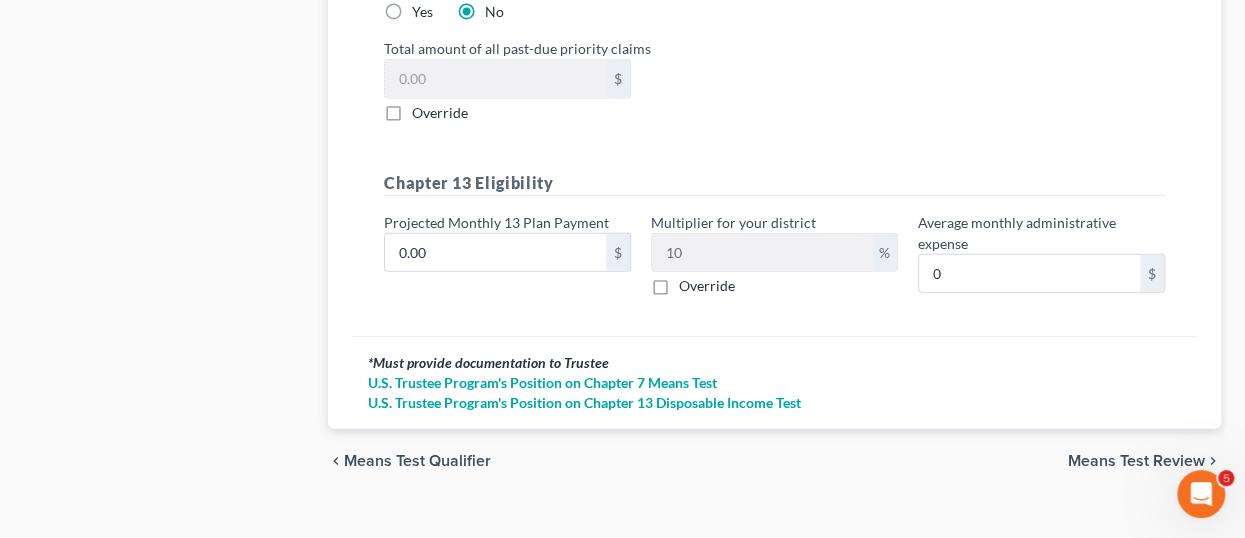 scroll, scrollTop: 2715, scrollLeft: 0, axis: vertical 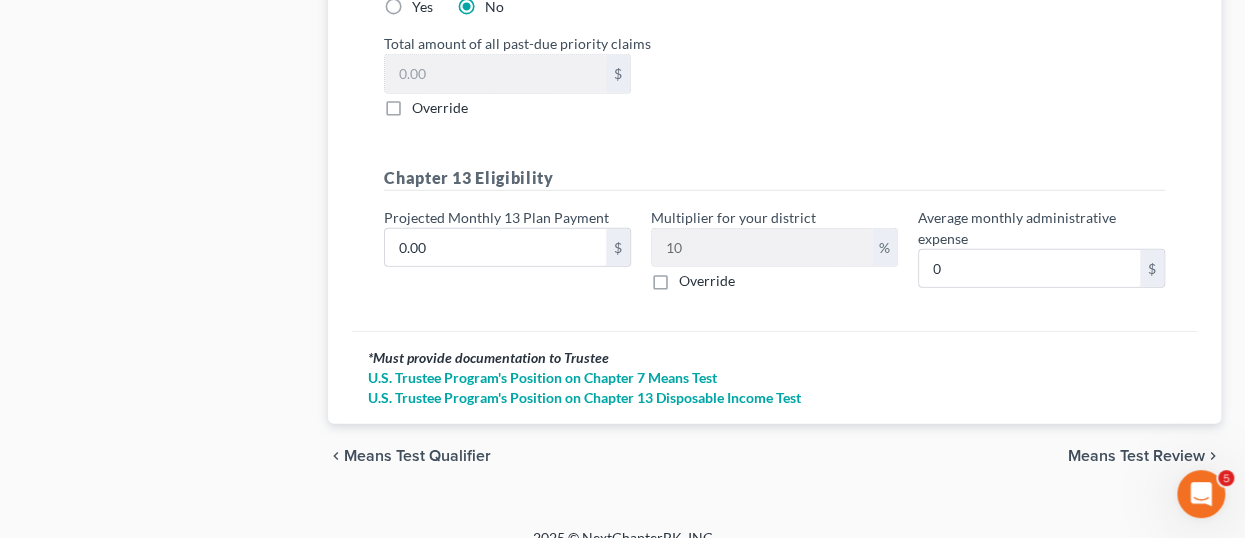 click on "Means Test Review" at bounding box center [1136, 456] 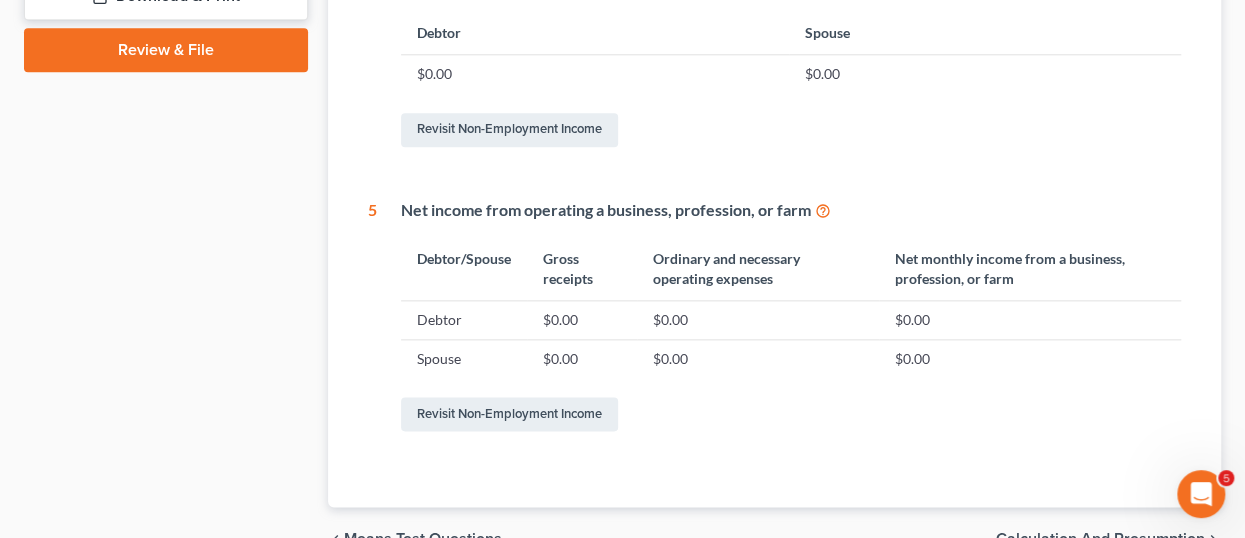 scroll, scrollTop: 1202, scrollLeft: 0, axis: vertical 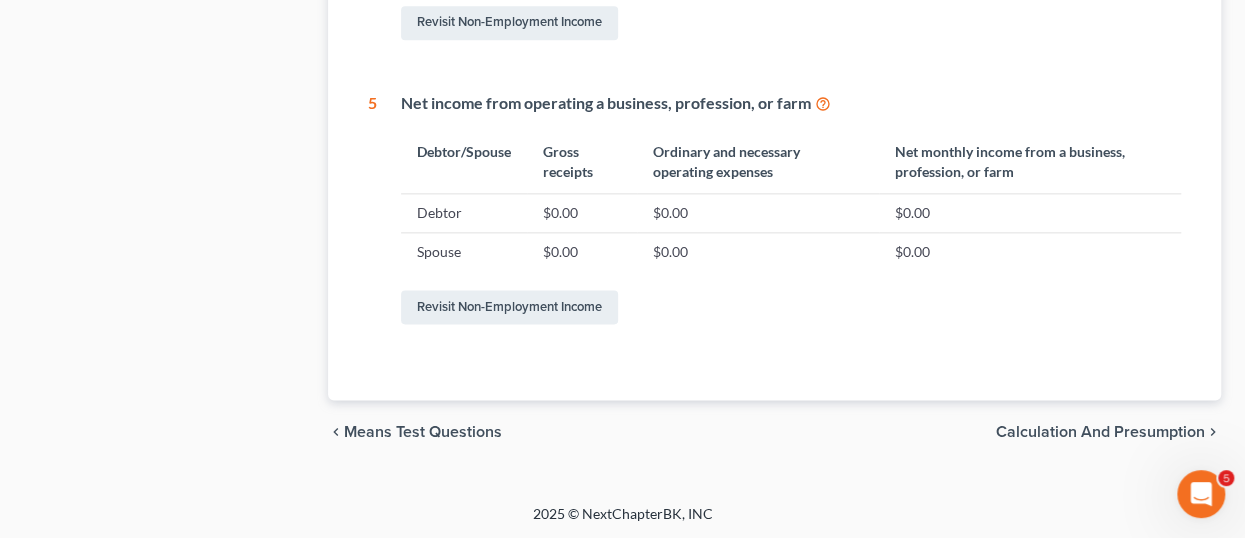 click on "Calculation and Presumption" at bounding box center (1100, 432) 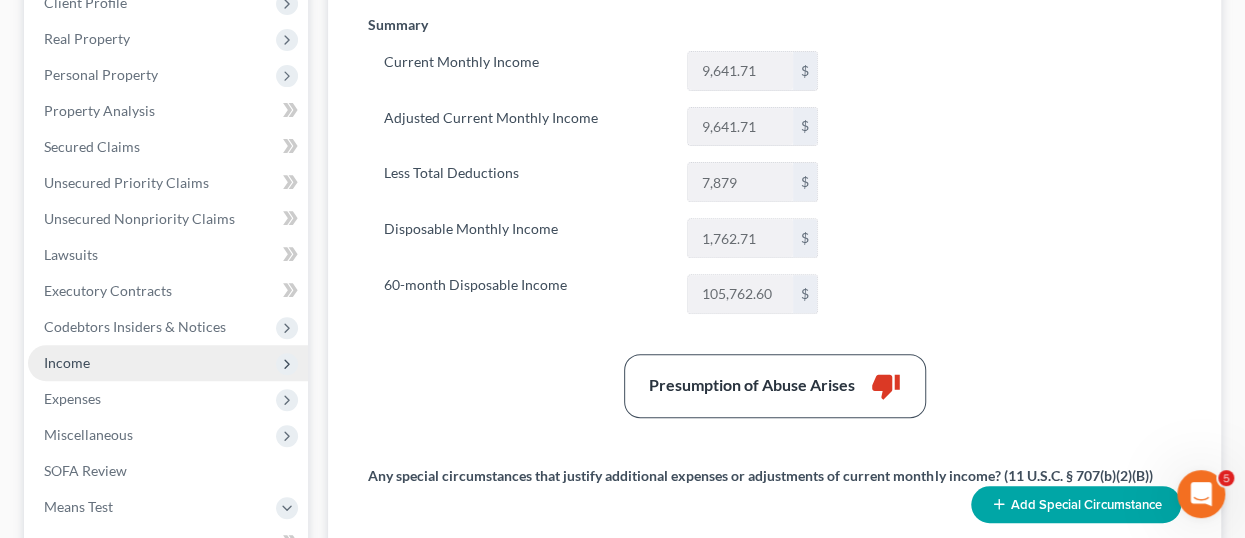 scroll, scrollTop: 300, scrollLeft: 0, axis: vertical 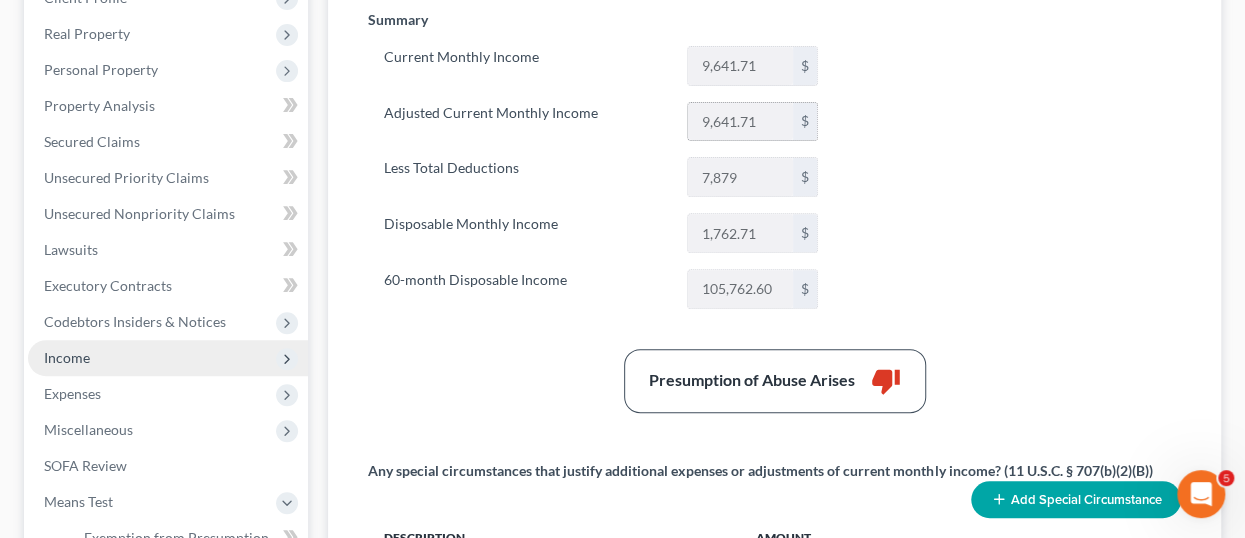 click on "9,641.71" at bounding box center [740, 122] 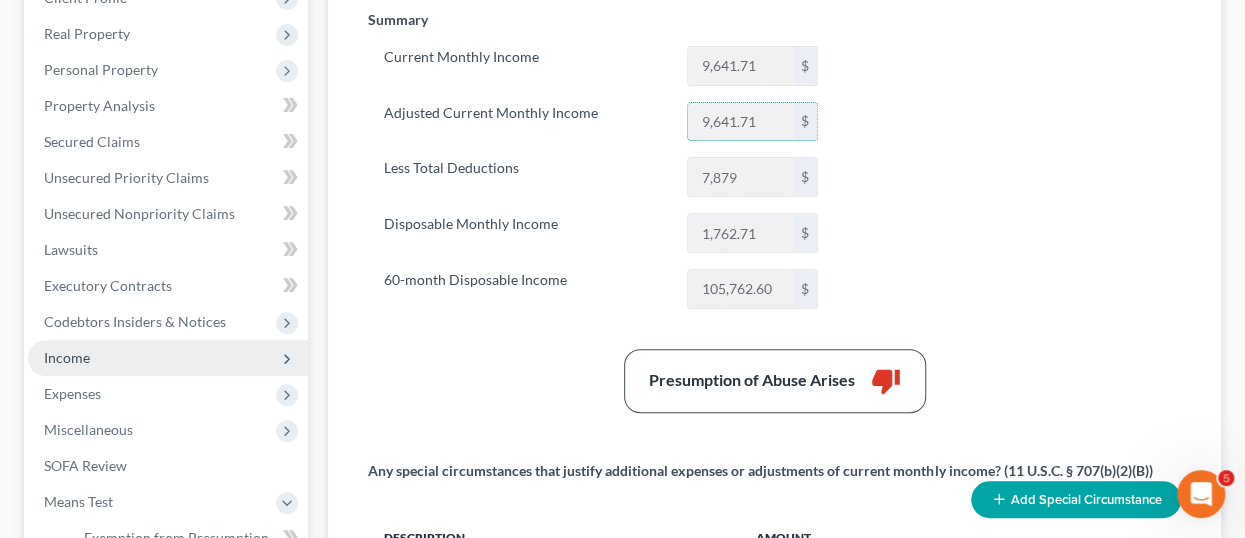 click on "Adjusted Current Monthly Income" at bounding box center [525, 122] 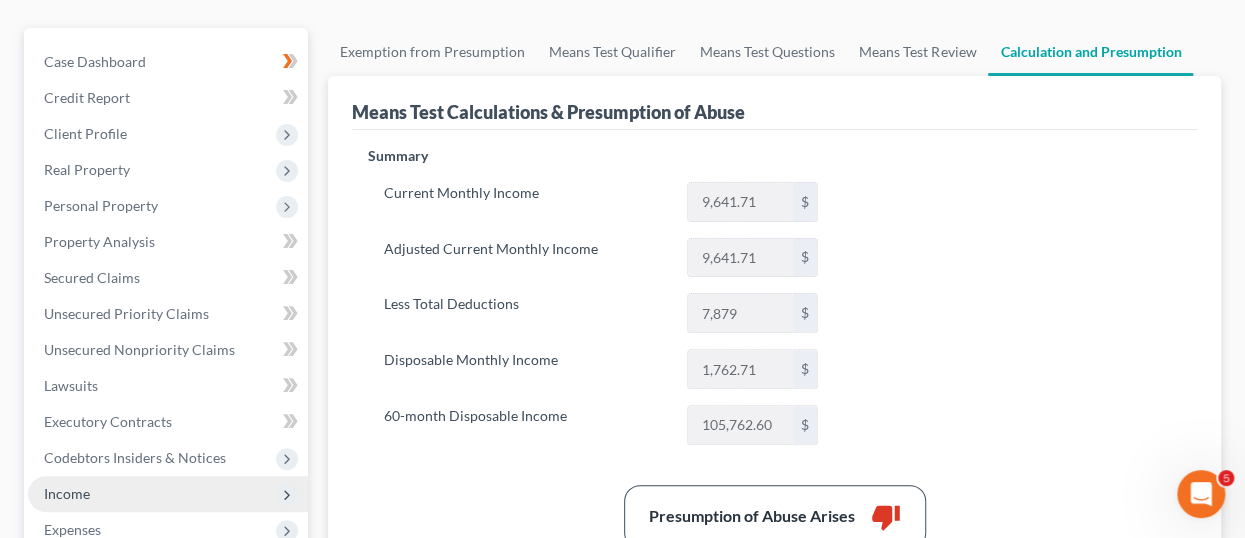 scroll, scrollTop: 0, scrollLeft: 0, axis: both 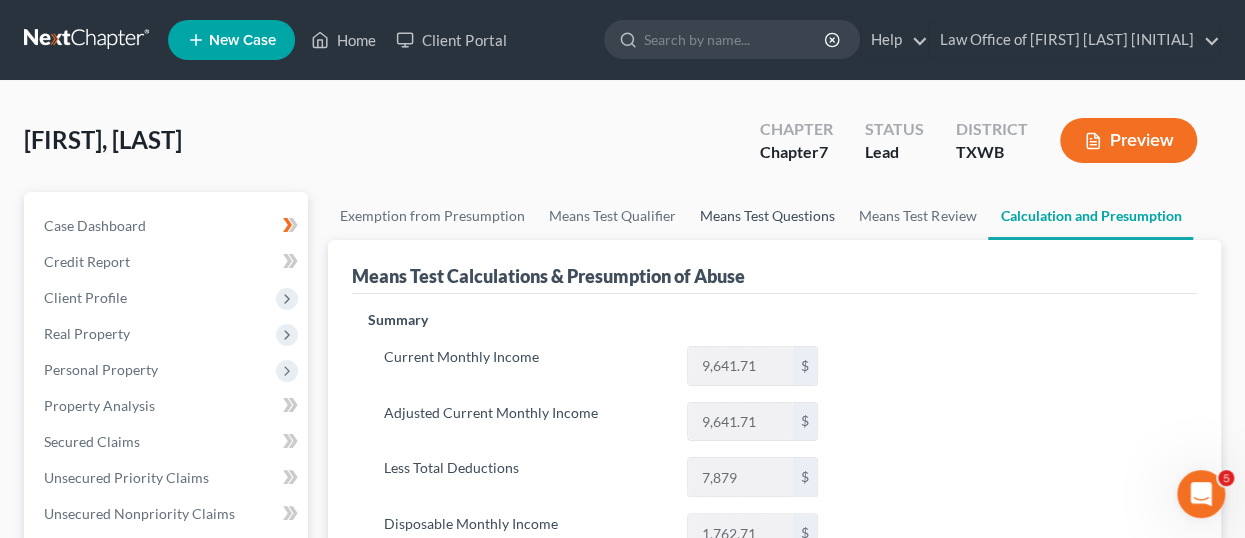 click on "Means Test Questions" at bounding box center [767, 216] 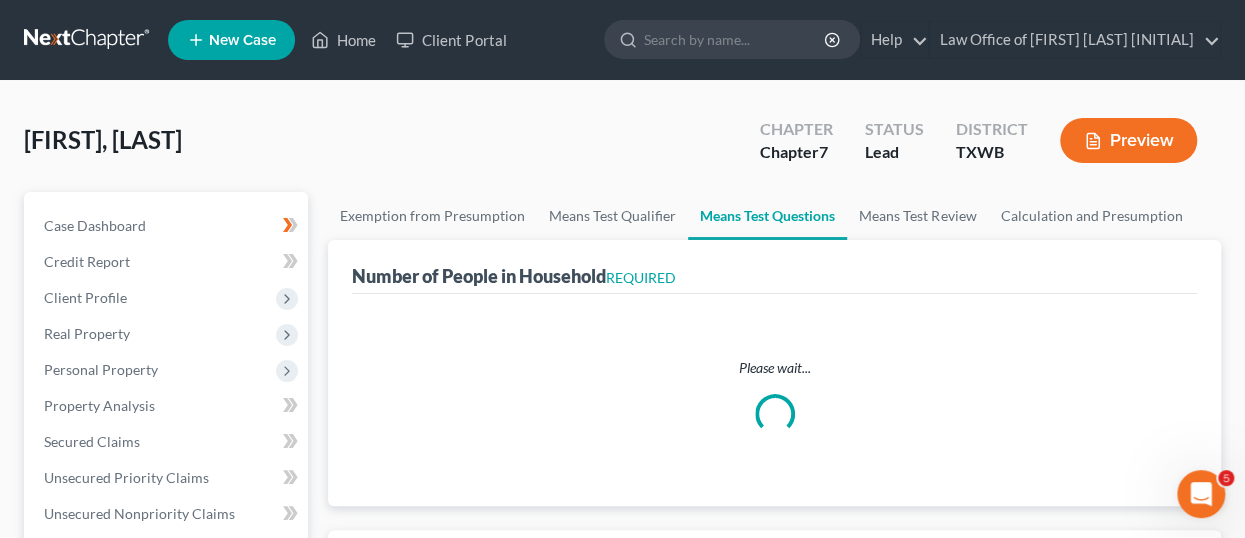 select on "0" 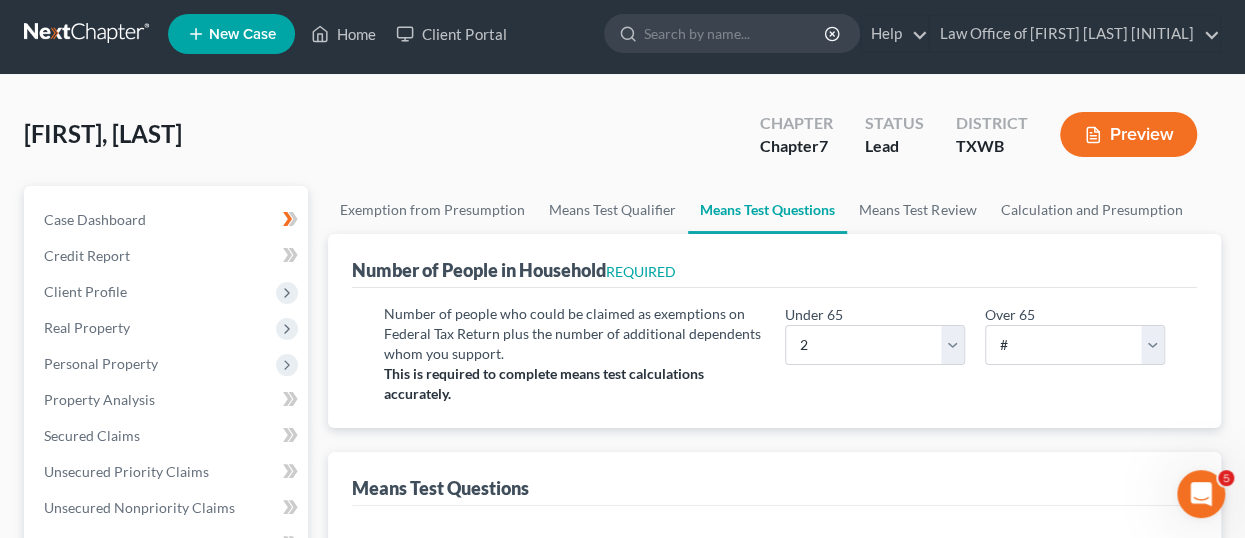 scroll, scrollTop: 0, scrollLeft: 0, axis: both 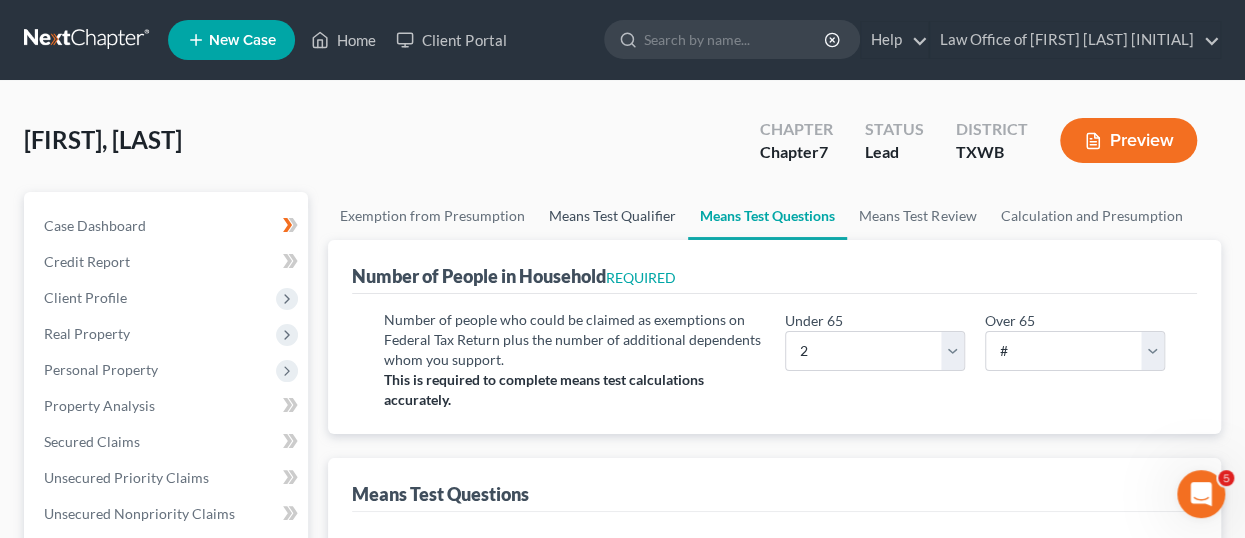 click on "Means Test Qualifier" at bounding box center [612, 216] 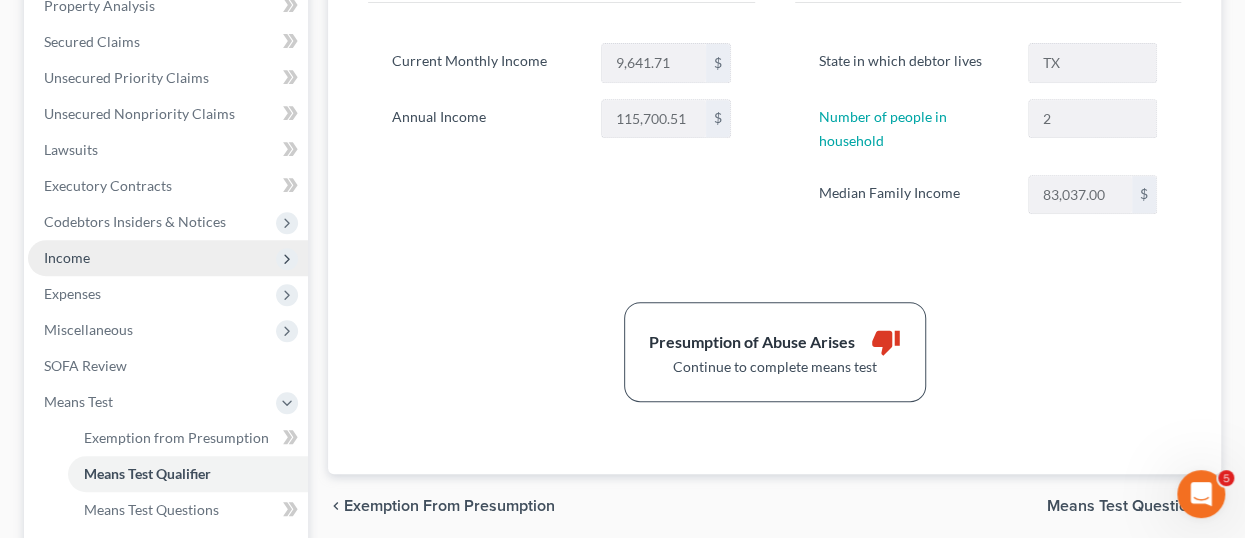 scroll, scrollTop: 600, scrollLeft: 0, axis: vertical 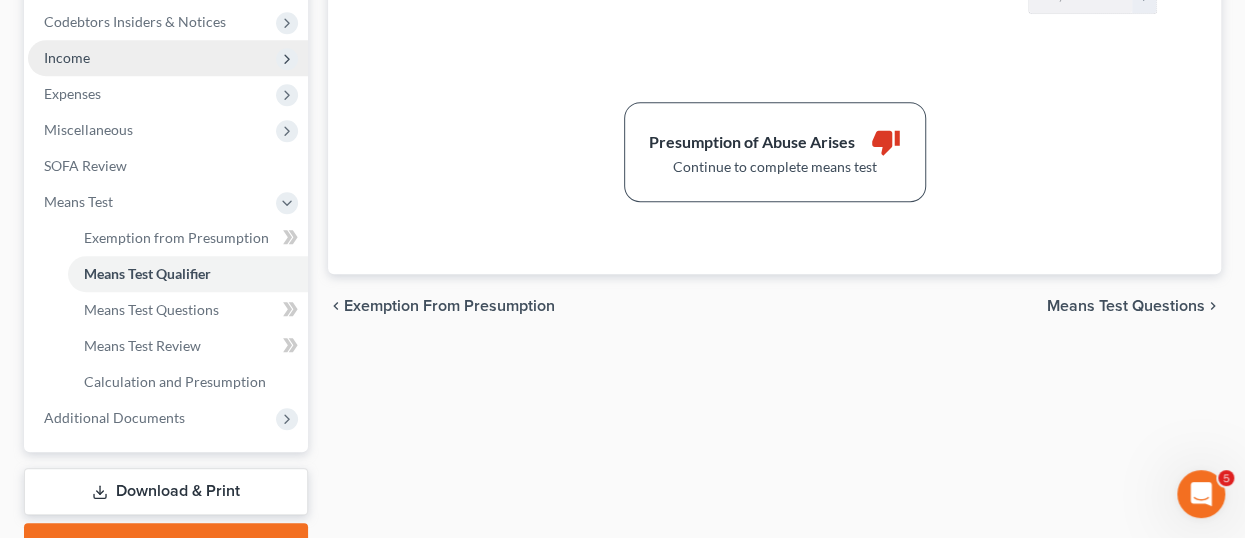 click on "Income" at bounding box center (67, 57) 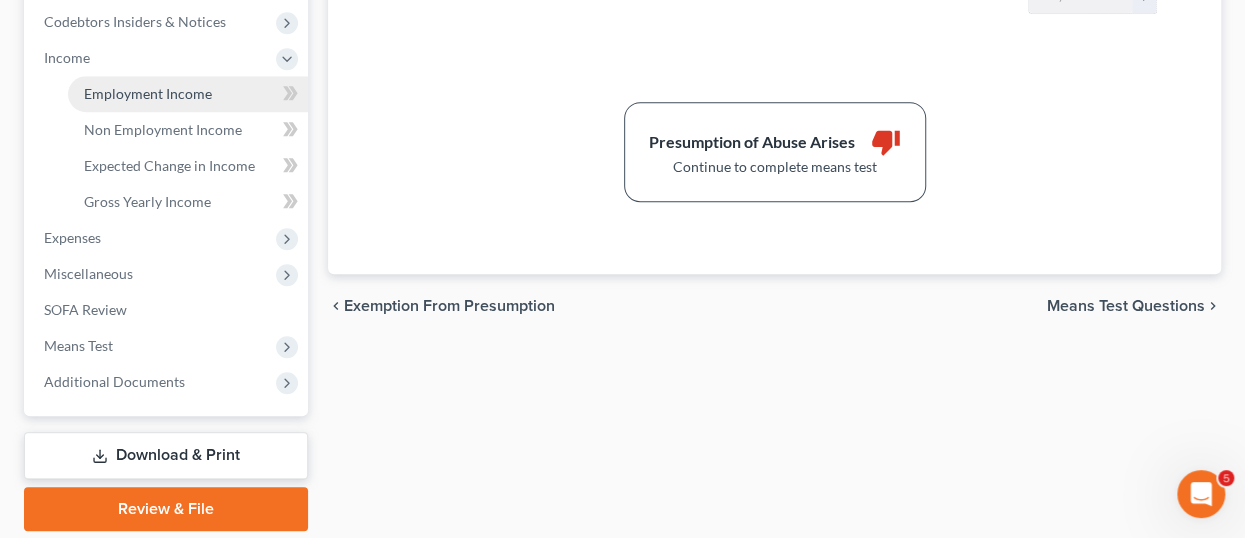 click on "Employment Income" at bounding box center [188, 94] 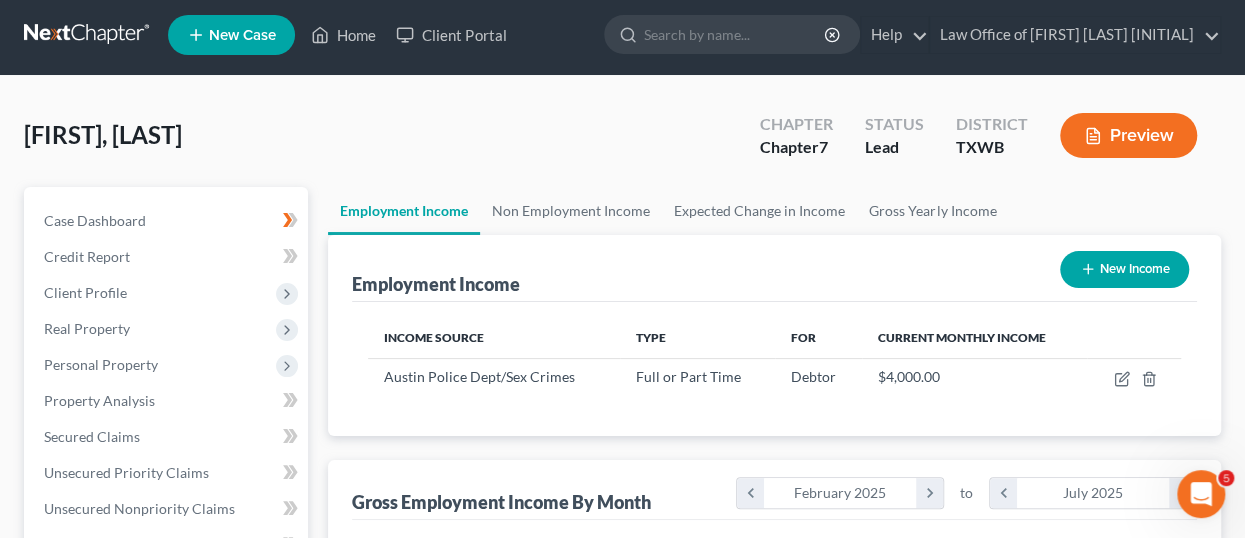 scroll, scrollTop: 0, scrollLeft: 0, axis: both 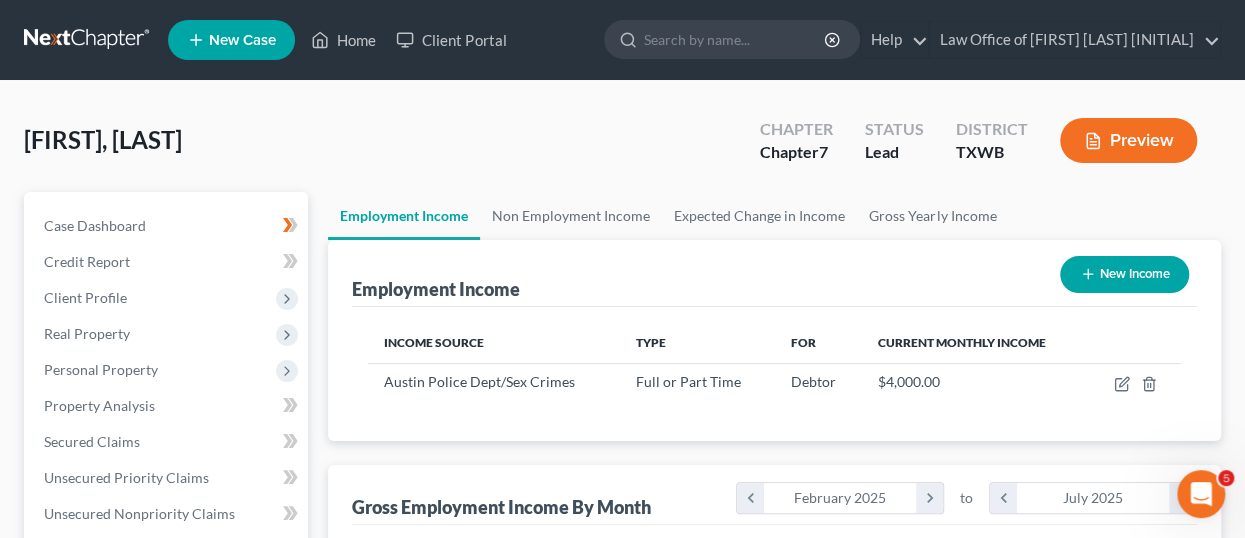click on "New Income" at bounding box center [1124, 274] 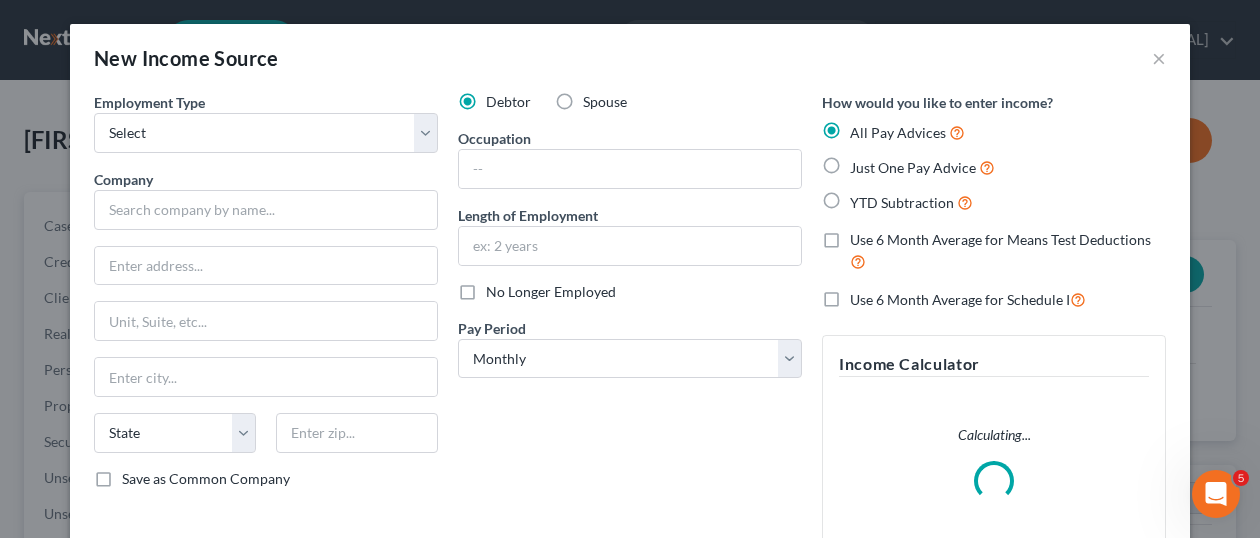 scroll, scrollTop: 999644, scrollLeft: 999496, axis: both 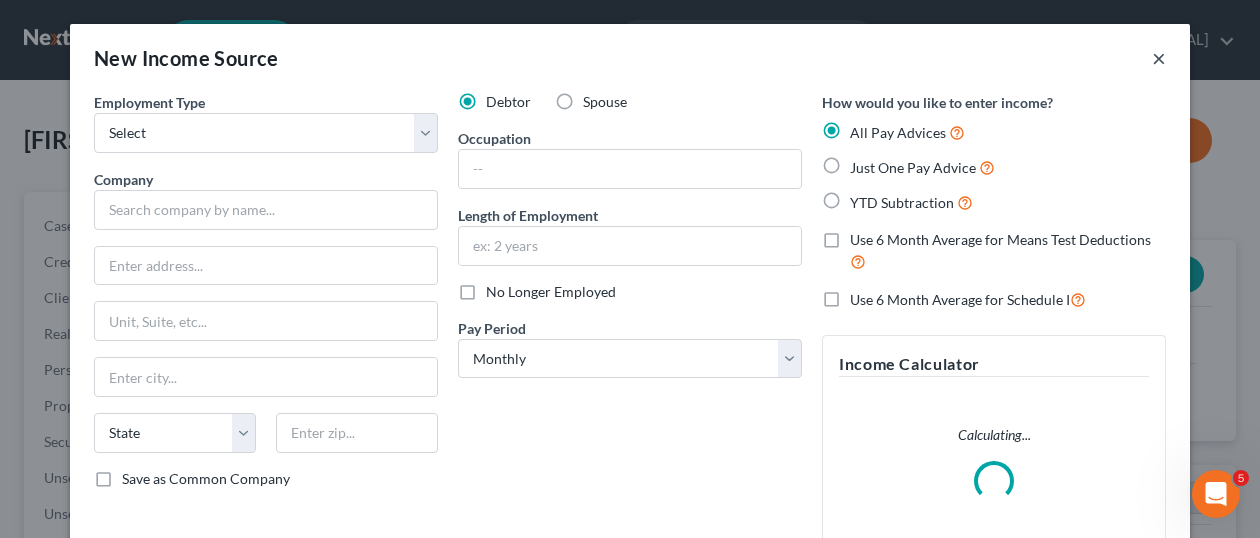 click on "×" at bounding box center [1159, 58] 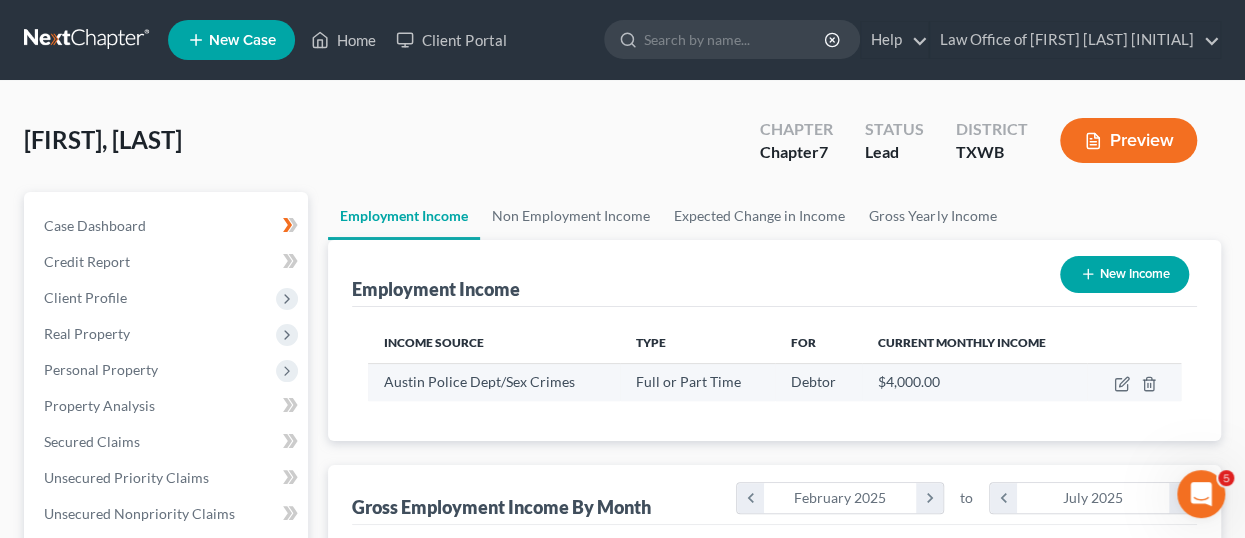 scroll, scrollTop: 356, scrollLeft: 497, axis: both 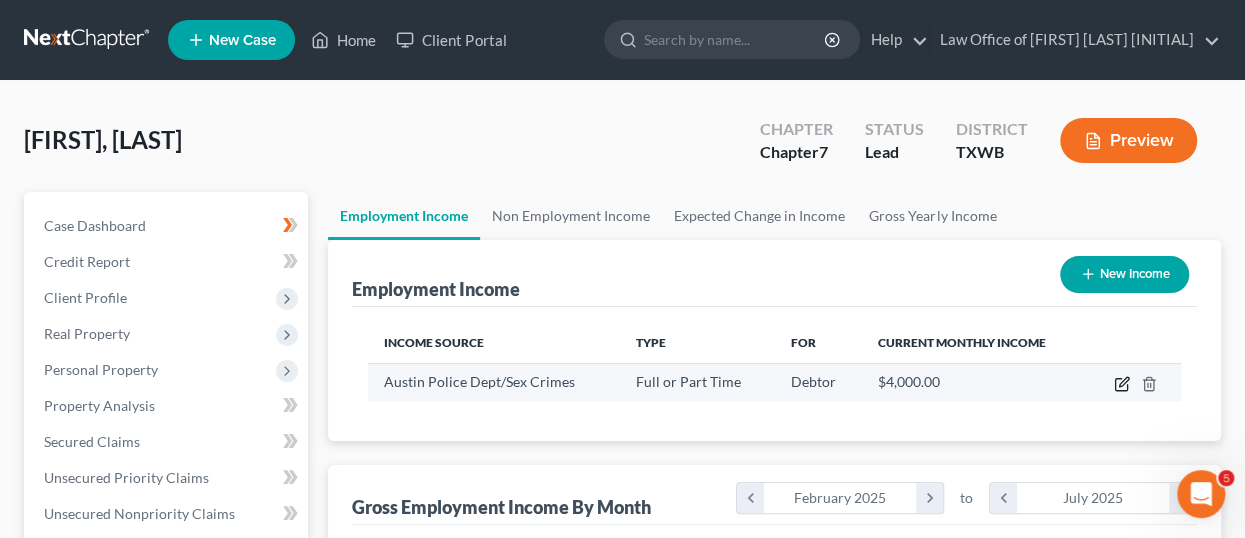 click 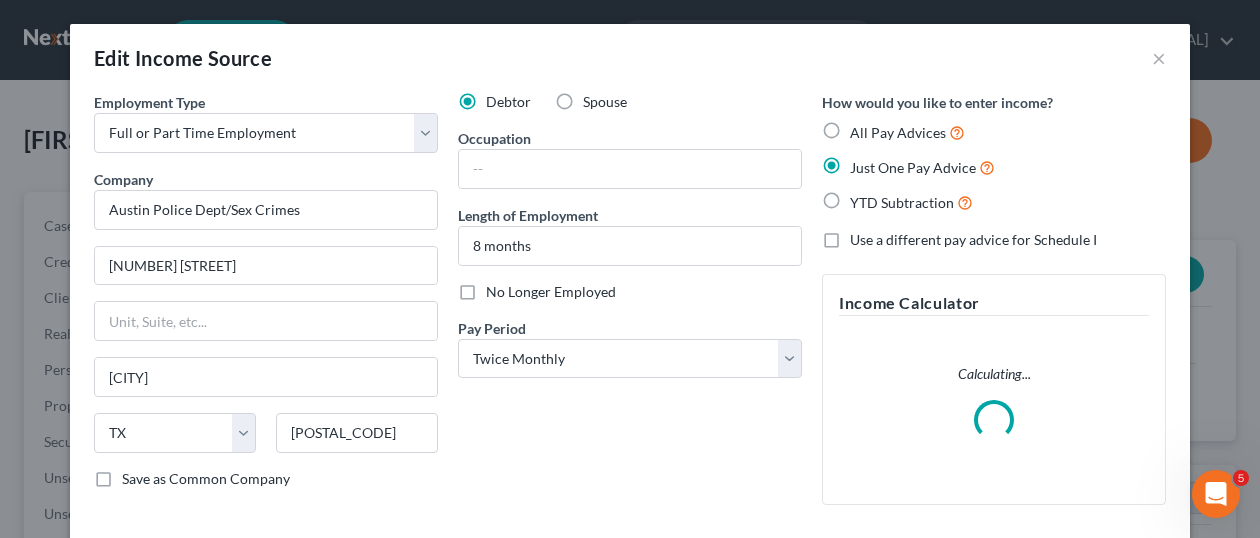 scroll, scrollTop: 999644, scrollLeft: 999496, axis: both 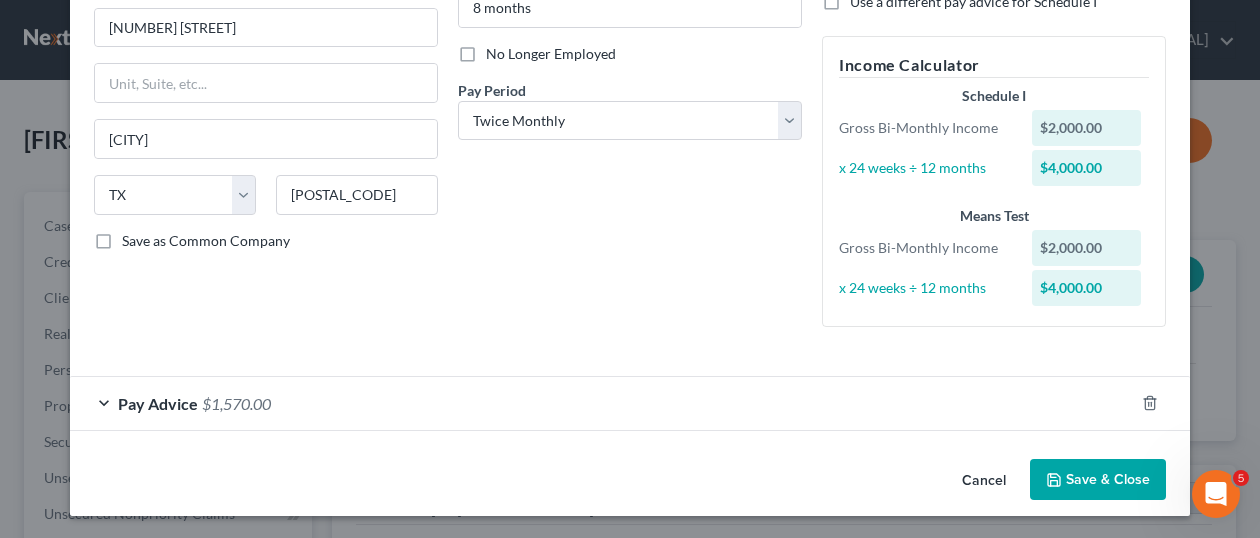 click on "Pay Advice $1,570.00" at bounding box center [602, 403] 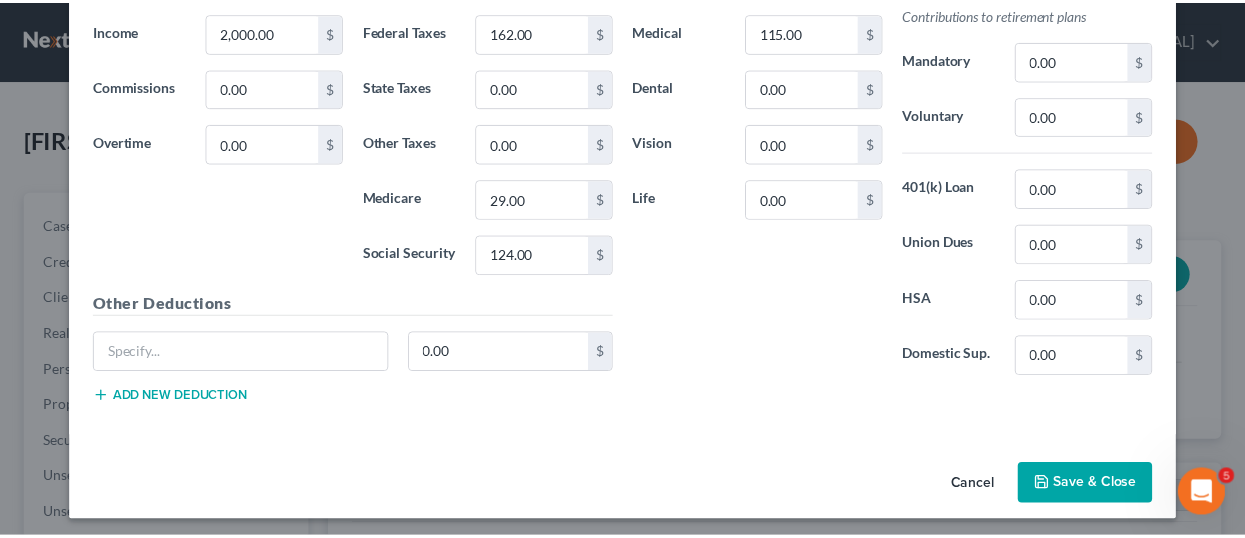 scroll, scrollTop: 722, scrollLeft: 0, axis: vertical 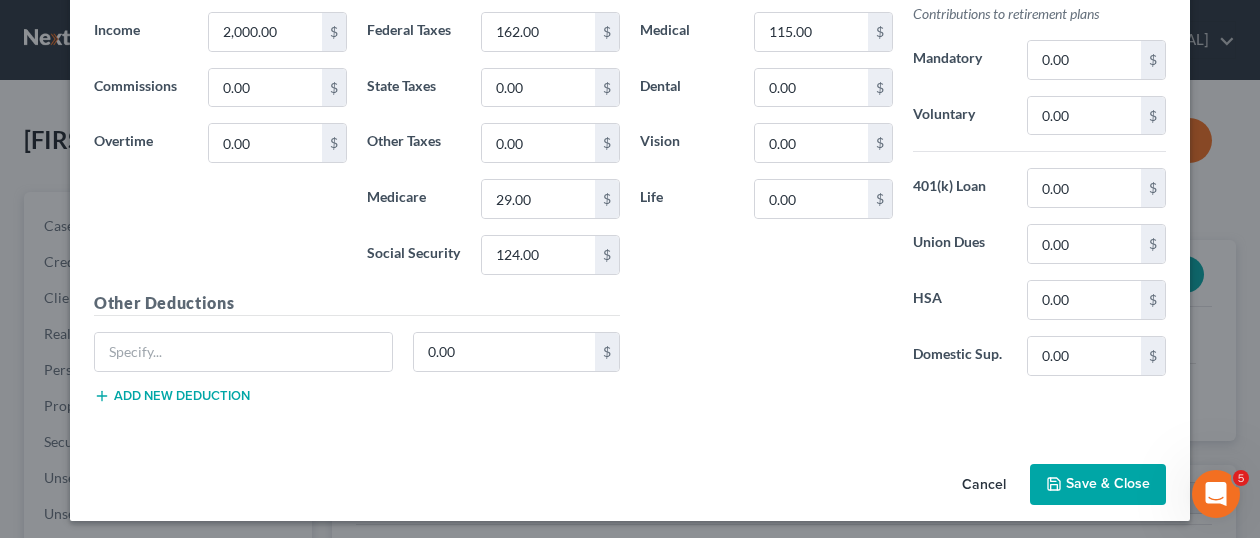 click on "Cancel" at bounding box center (984, 486) 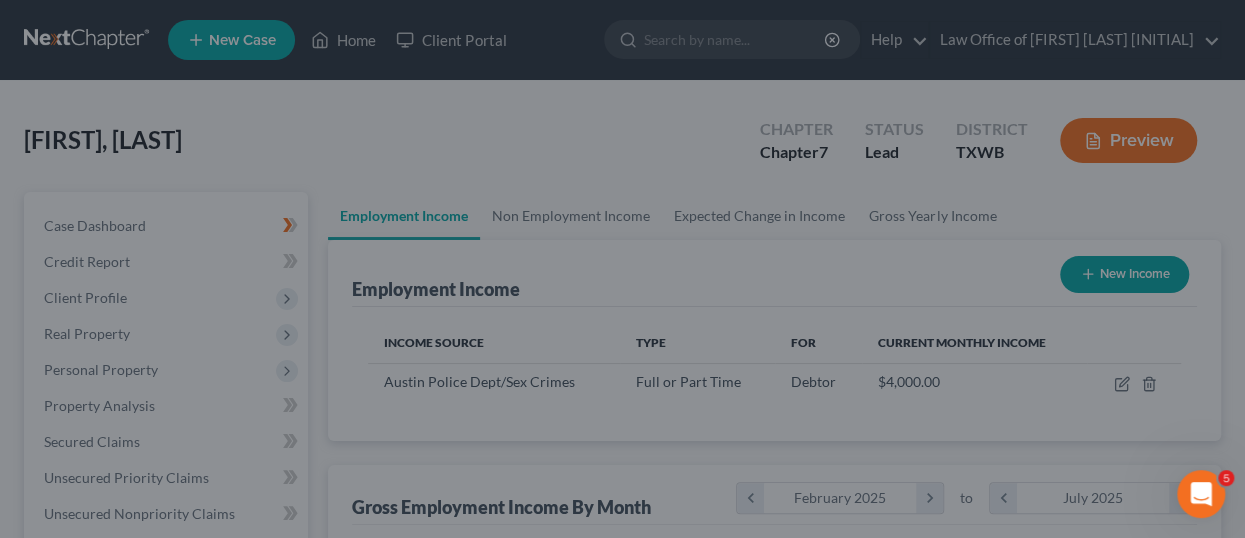 scroll, scrollTop: 356, scrollLeft: 497, axis: both 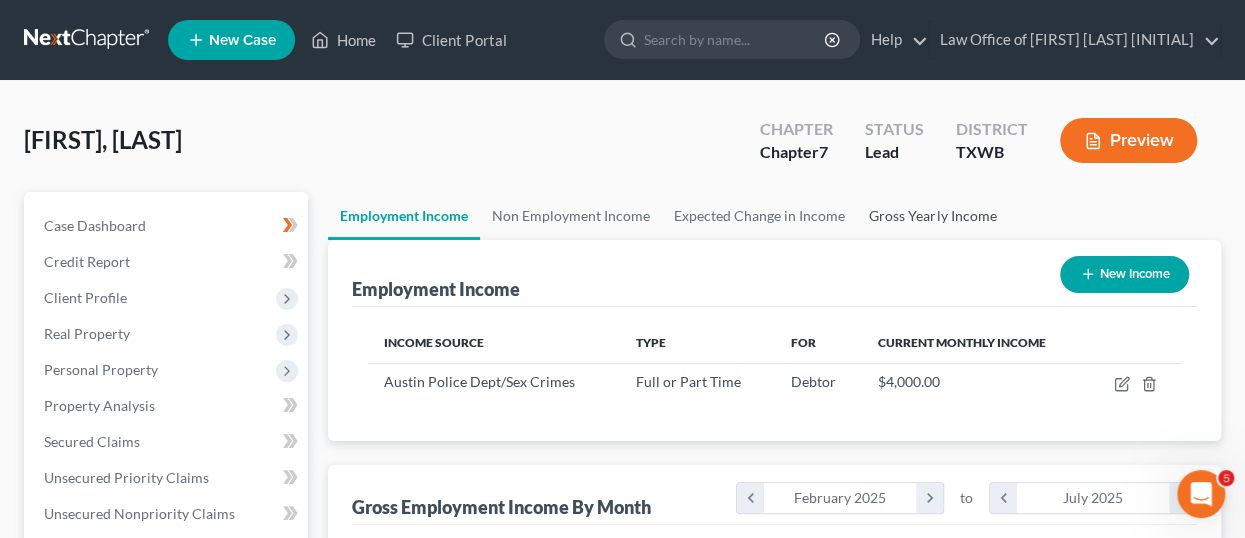 click on "Gross Yearly Income" at bounding box center [932, 216] 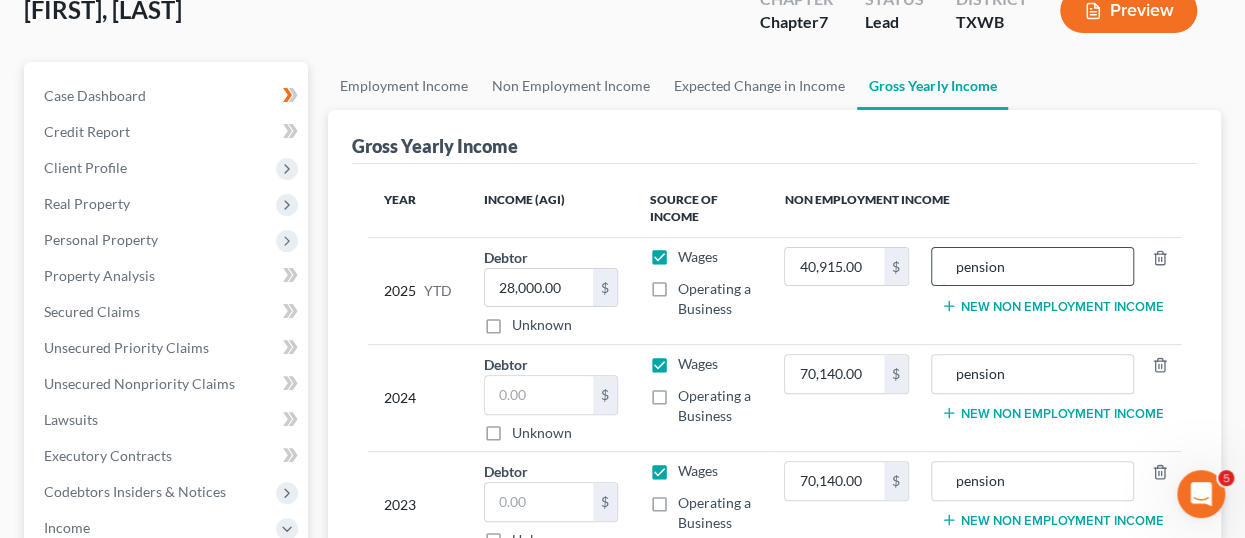 scroll, scrollTop: 100, scrollLeft: 0, axis: vertical 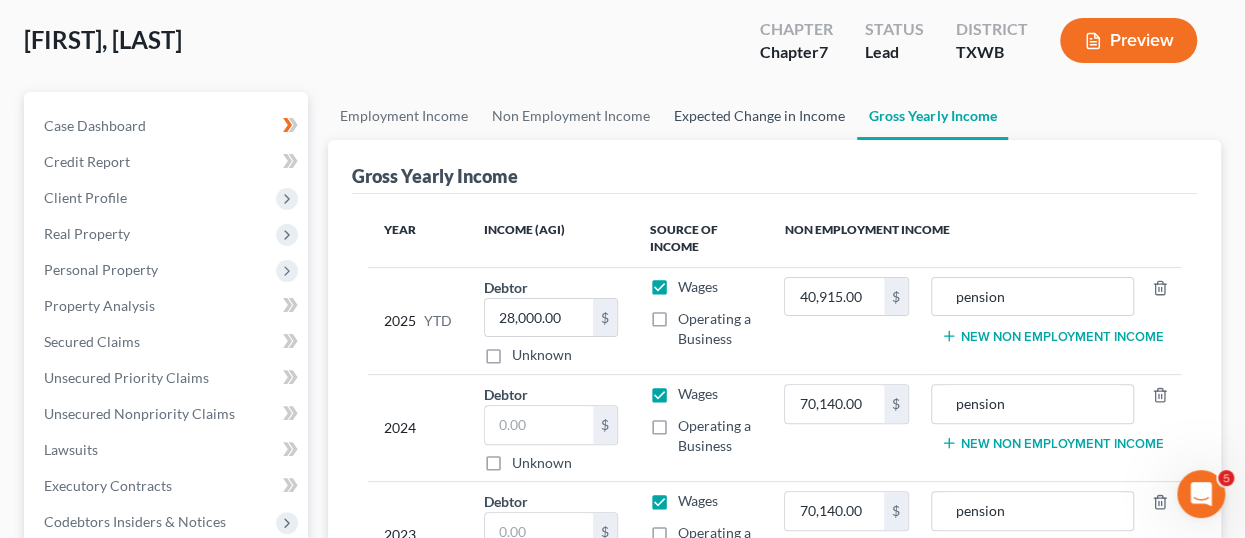 click on "Expected Change in Income" at bounding box center [759, 116] 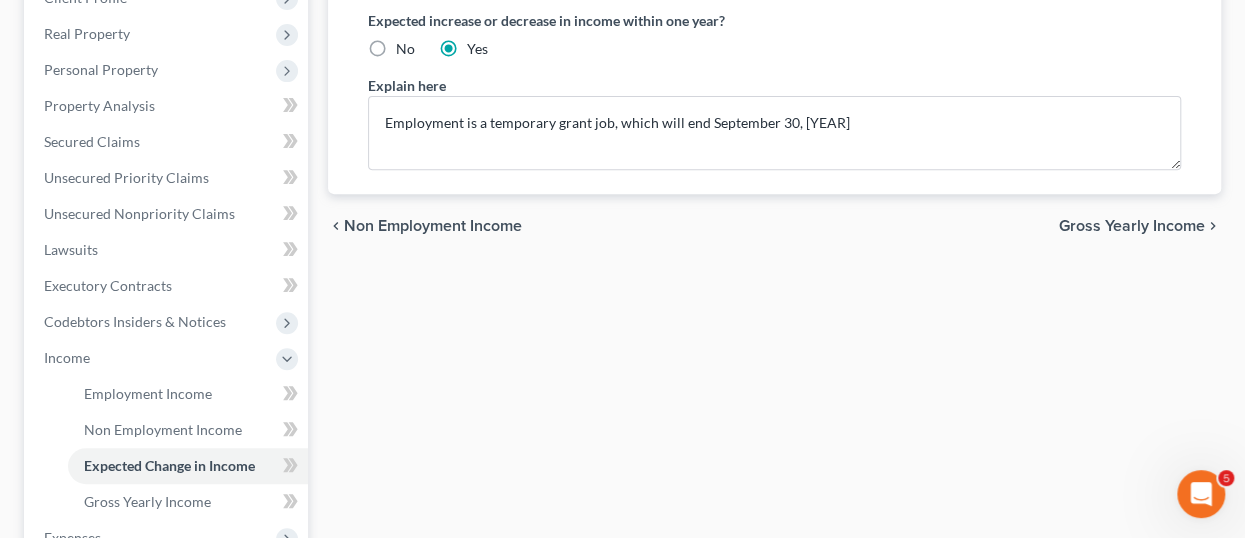 scroll, scrollTop: 100, scrollLeft: 0, axis: vertical 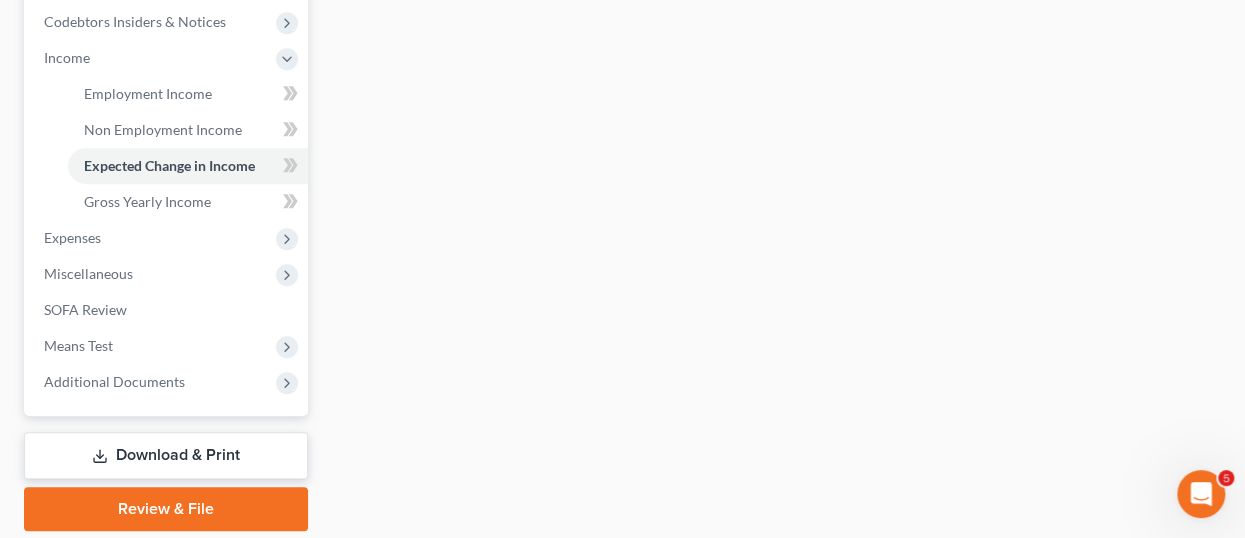 click on "Review & File" at bounding box center [166, 509] 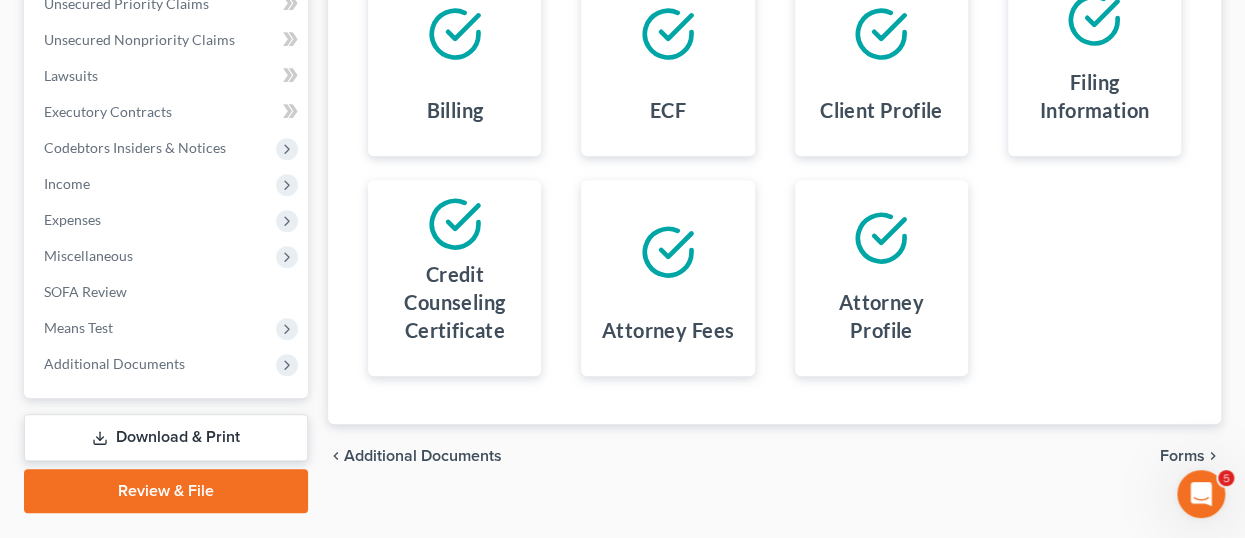 scroll, scrollTop: 500, scrollLeft: 0, axis: vertical 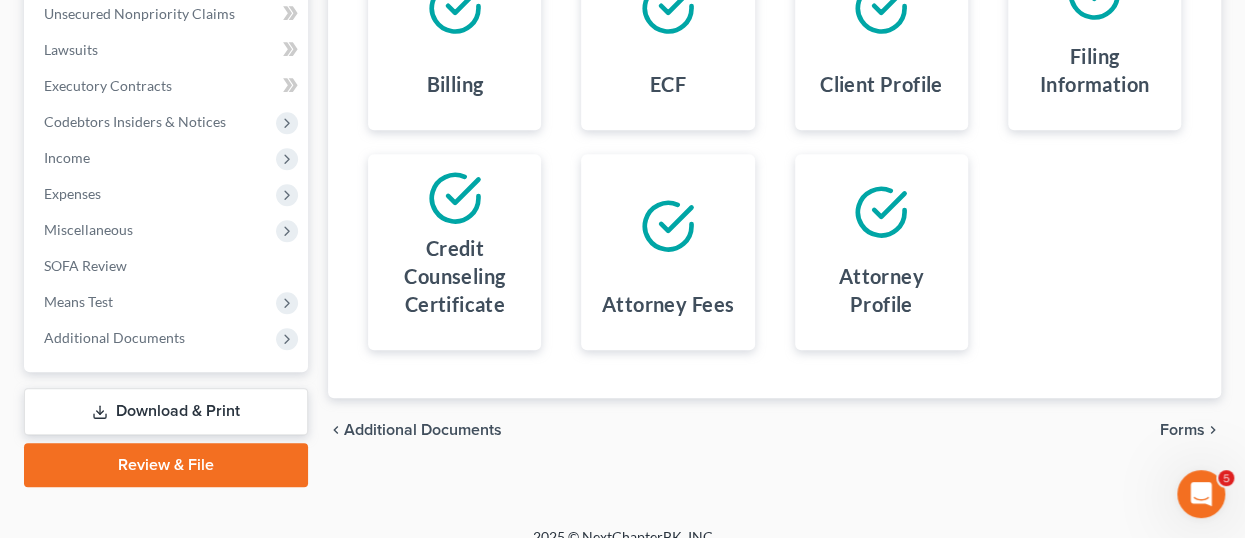 click on "Forms" at bounding box center (1182, 430) 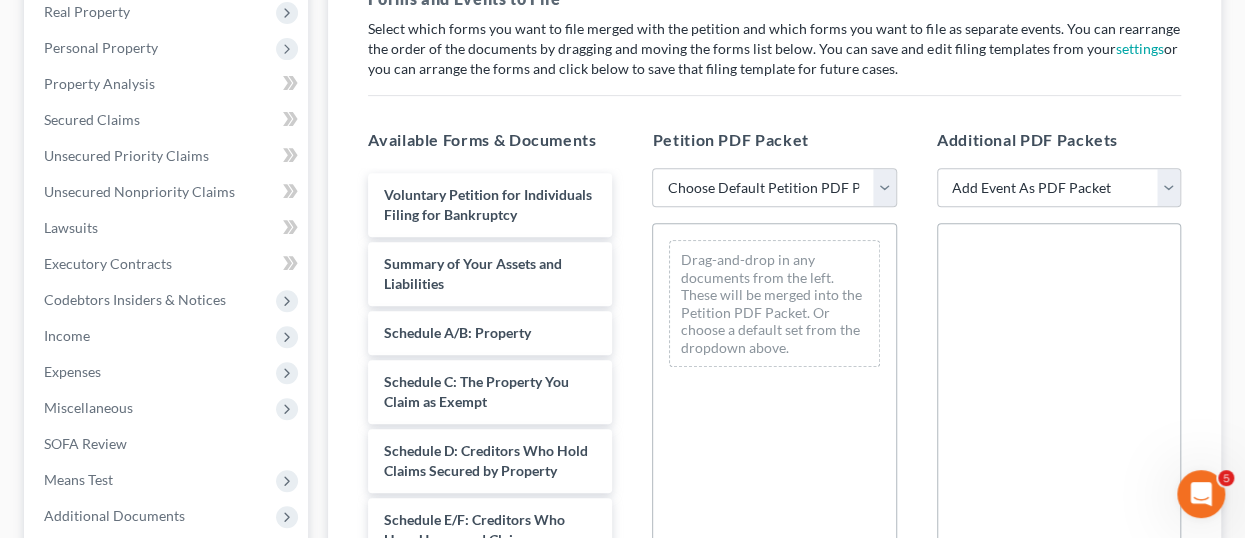 scroll, scrollTop: 100, scrollLeft: 0, axis: vertical 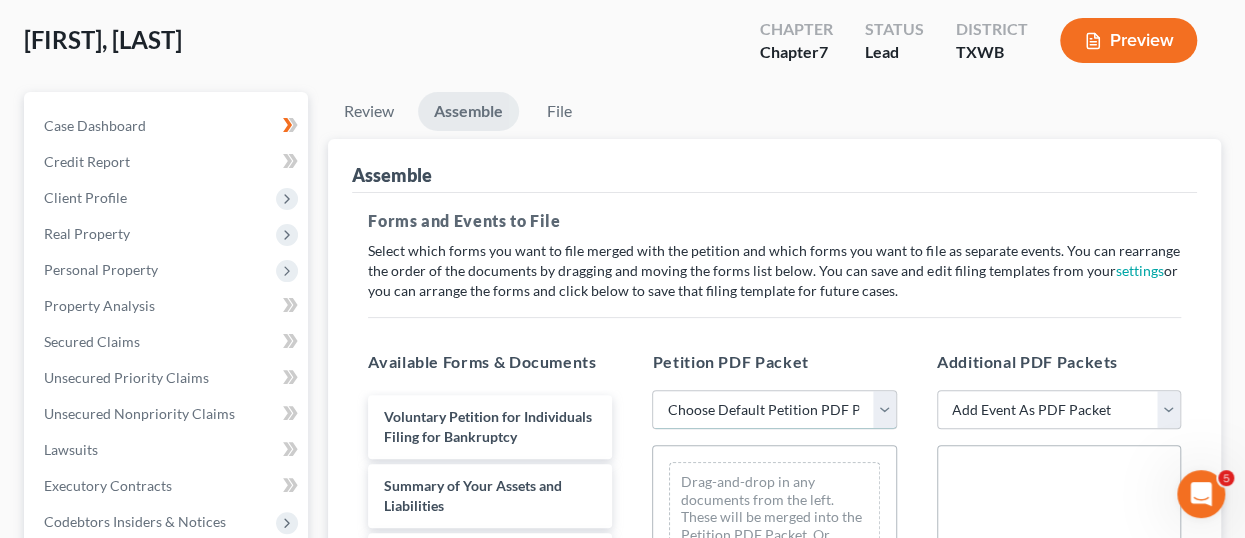 click on "Choose Default Petition PDF Packet Emergency Filing (Voluntary Petition and Creditor List Only) Chapter 7 Template" at bounding box center (774, 410) 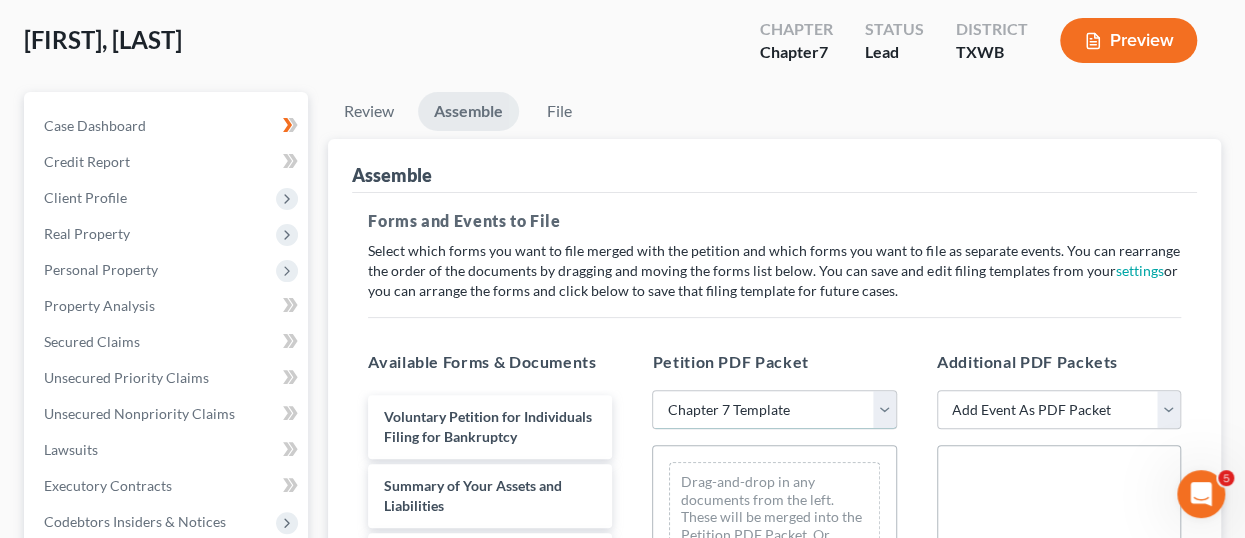 click on "Choose Default Petition PDF Packet Emergency Filing (Voluntary Petition and Creditor List Only) Chapter 7 Template" at bounding box center (774, 410) 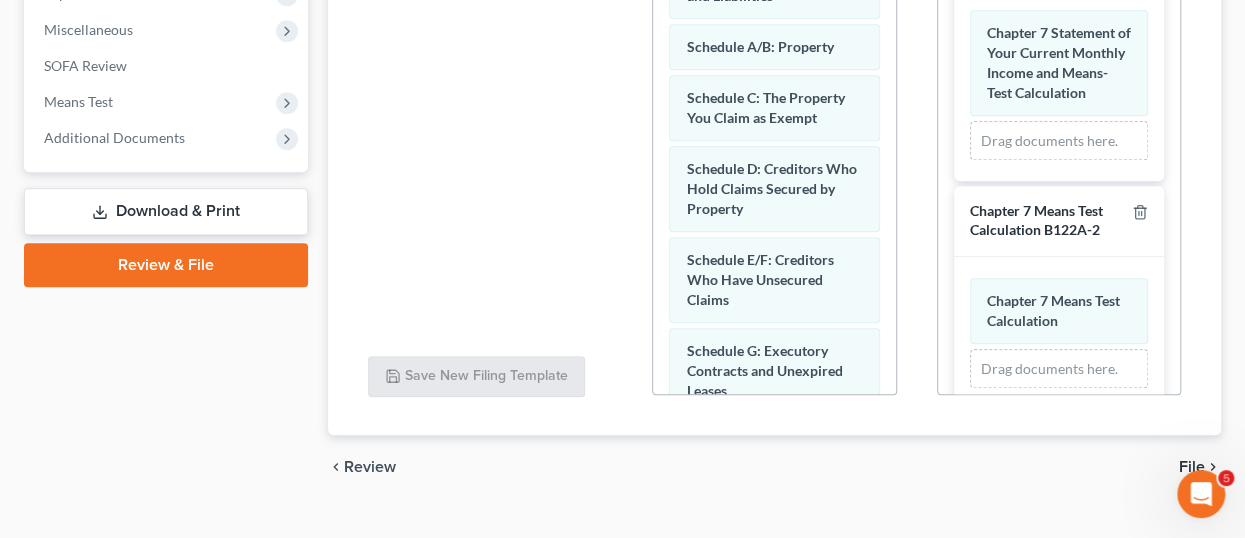 scroll, scrollTop: 735, scrollLeft: 0, axis: vertical 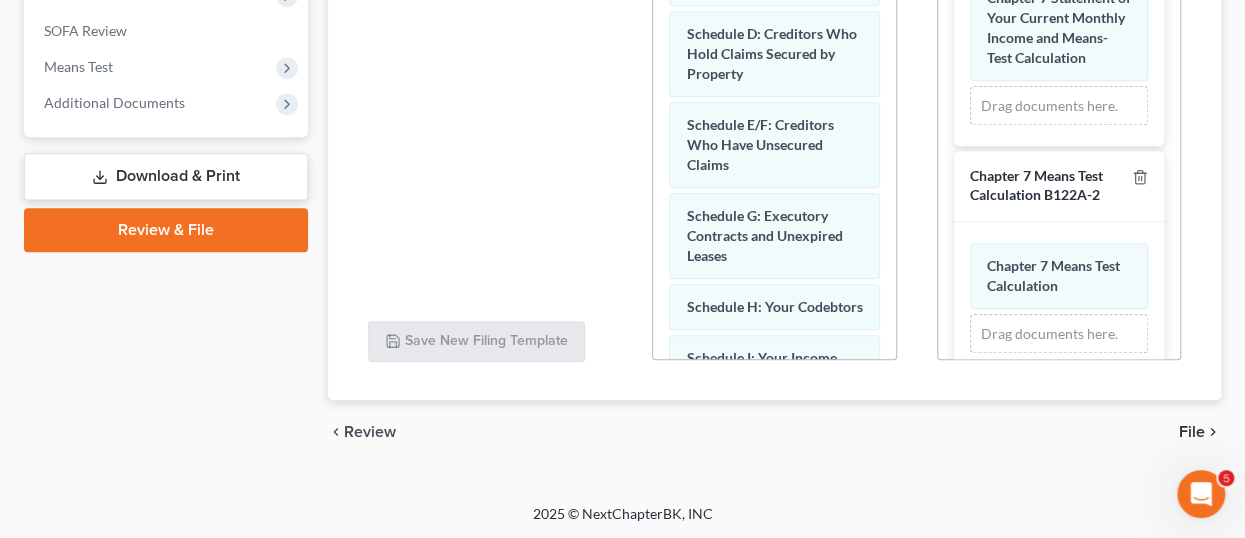 click on "File" at bounding box center [1192, 432] 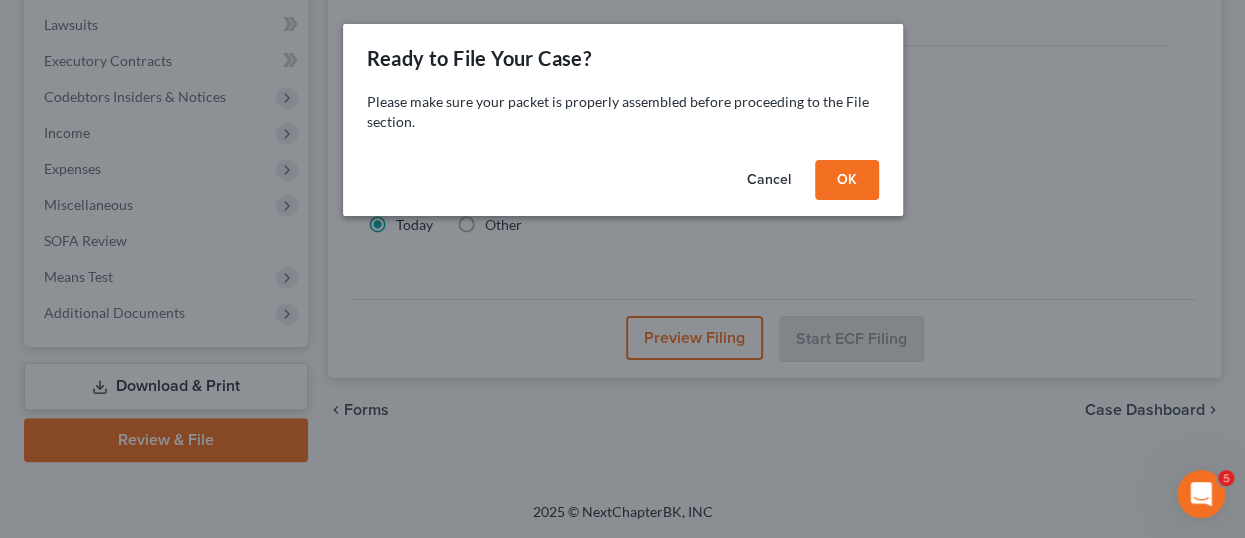 scroll, scrollTop: 522, scrollLeft: 0, axis: vertical 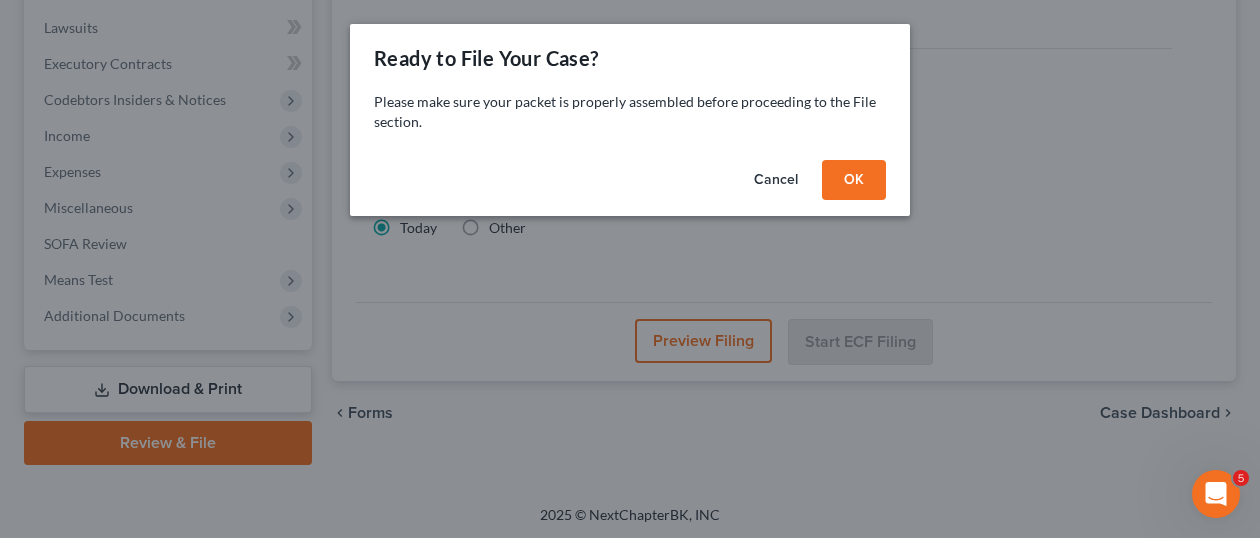 click on "OK" at bounding box center (854, 180) 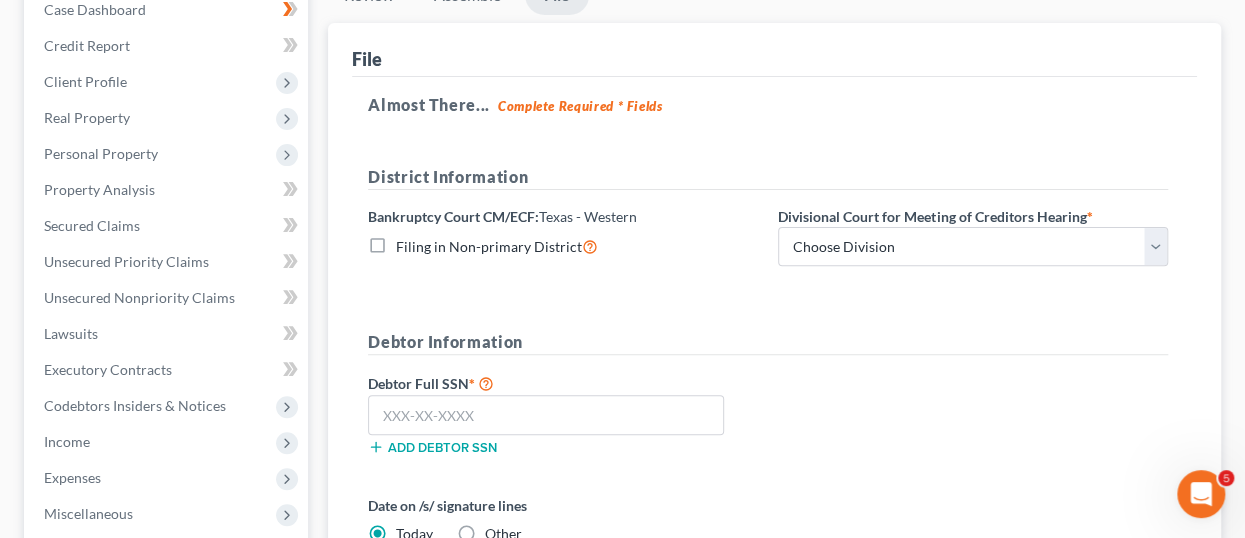 scroll, scrollTop: 222, scrollLeft: 0, axis: vertical 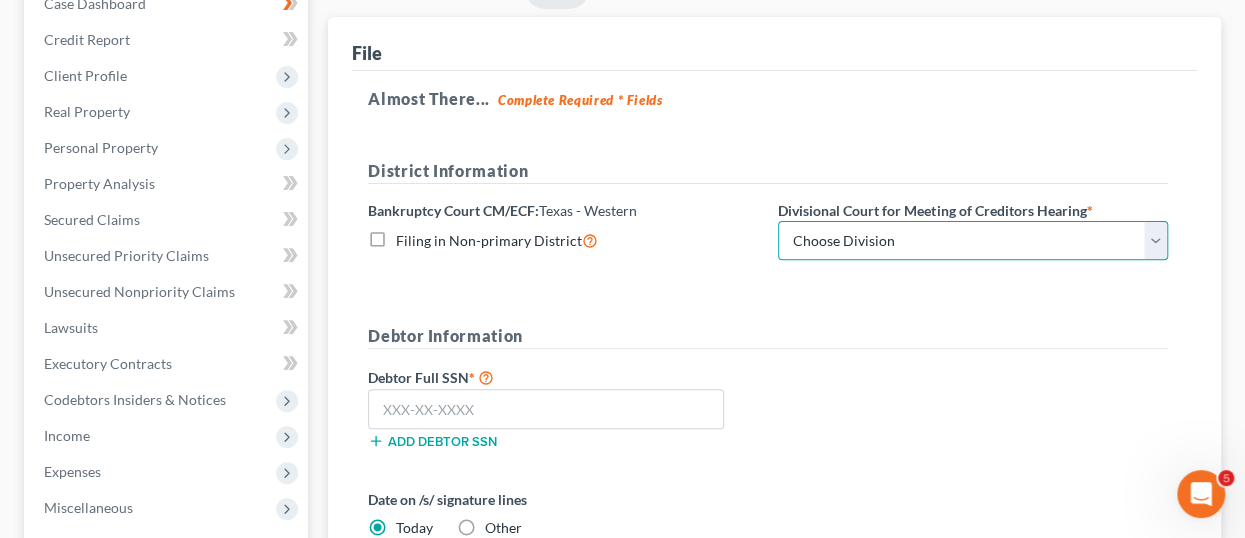 click on "Choose Division Austin El Paso Midland San Antonio Waco" at bounding box center [973, 241] 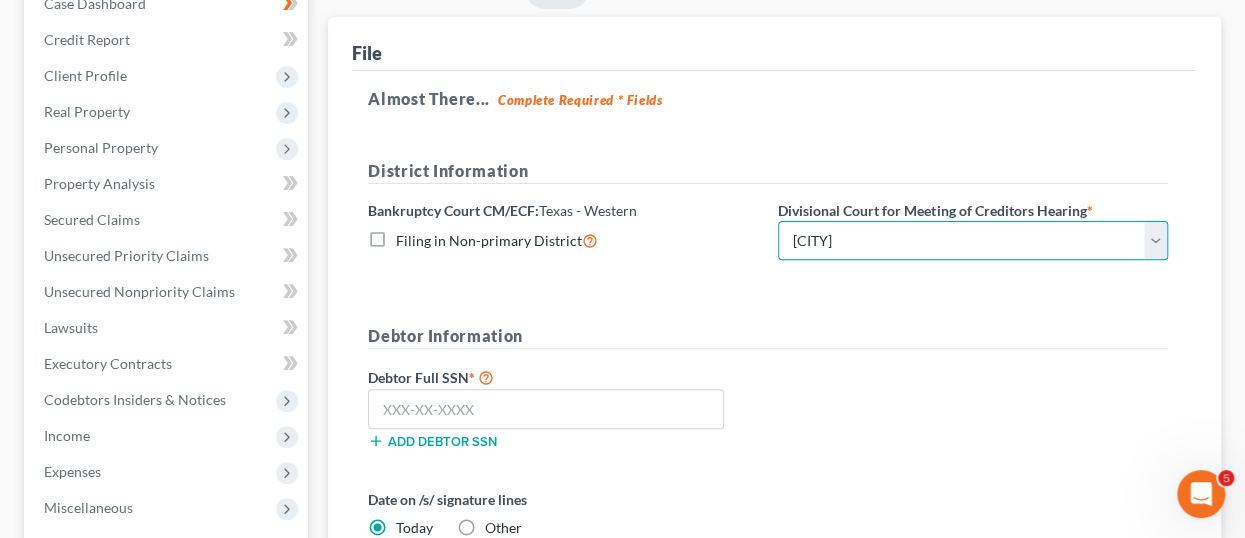 click on "Choose Division Austin El Paso Midland San Antonio Waco" at bounding box center [973, 241] 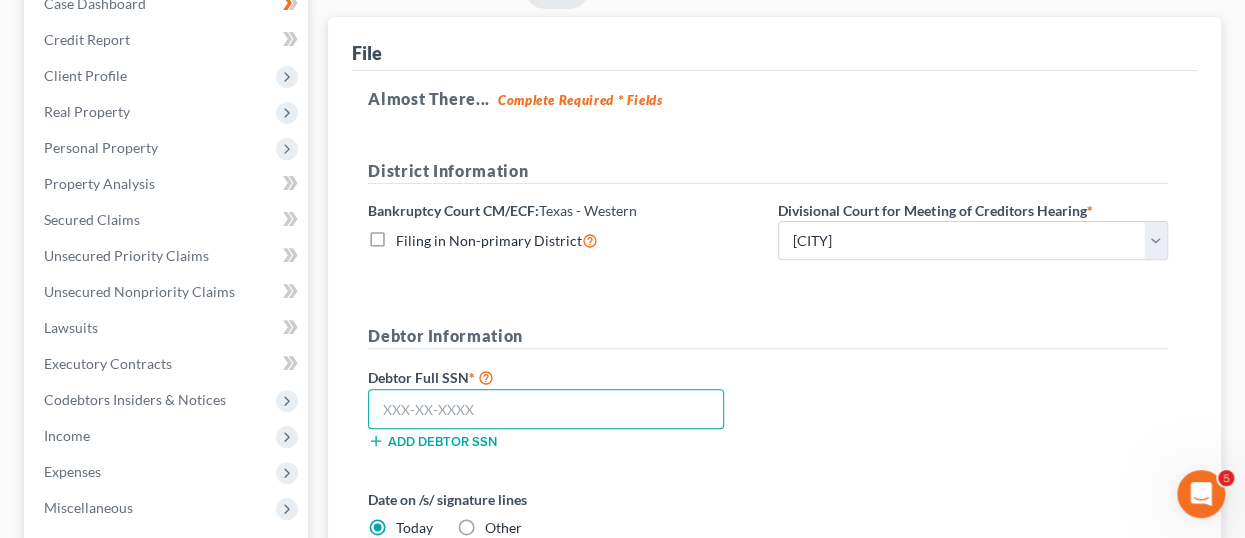 click at bounding box center [546, 409] 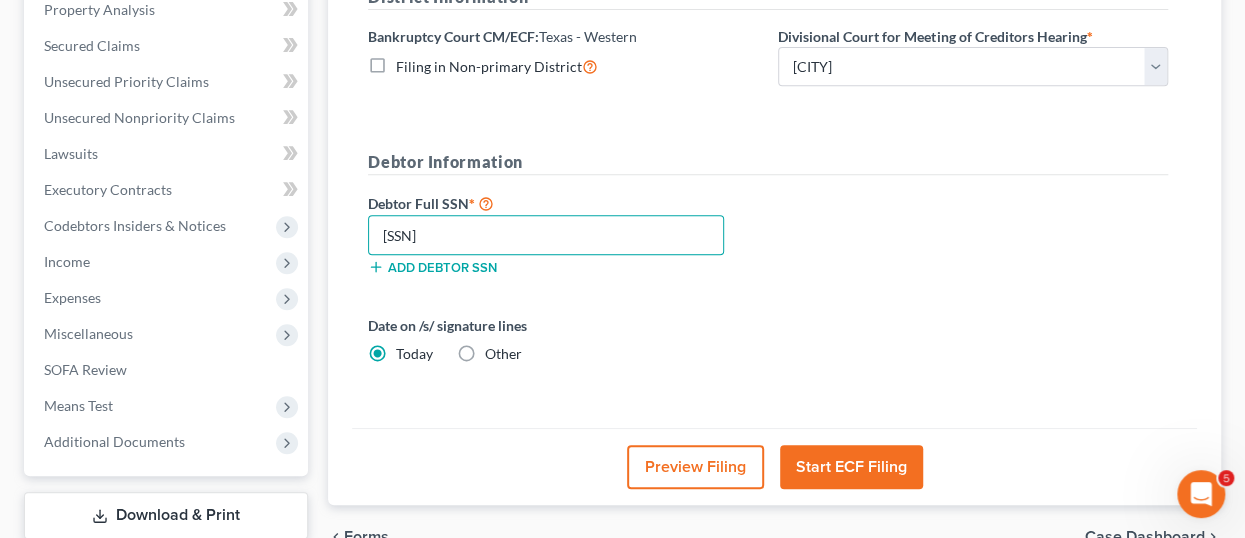 scroll, scrollTop: 422, scrollLeft: 0, axis: vertical 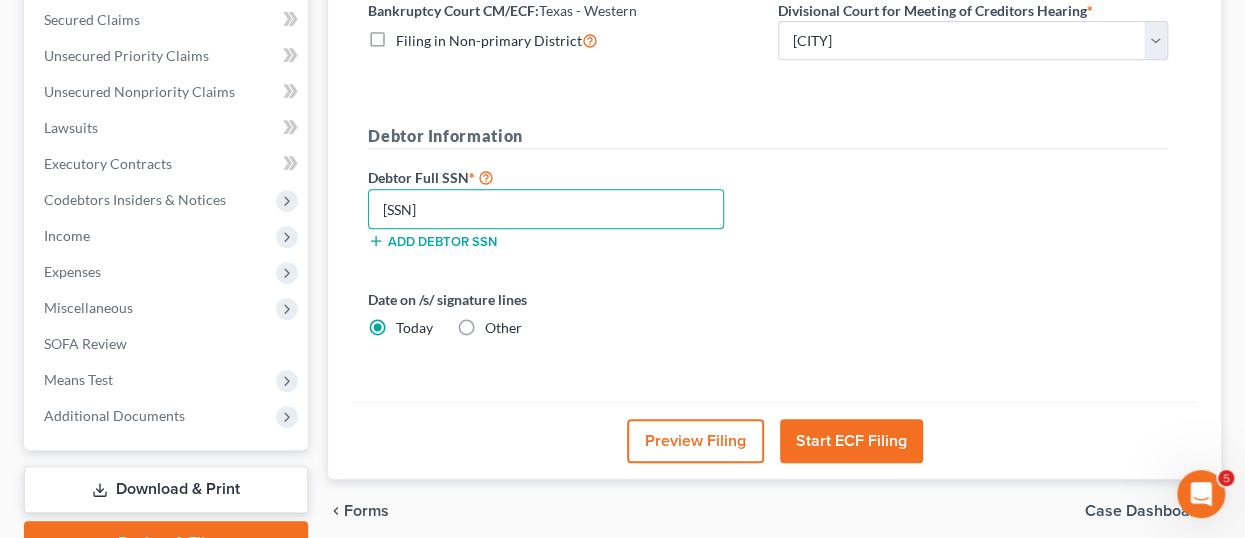 type on "[SSN]" 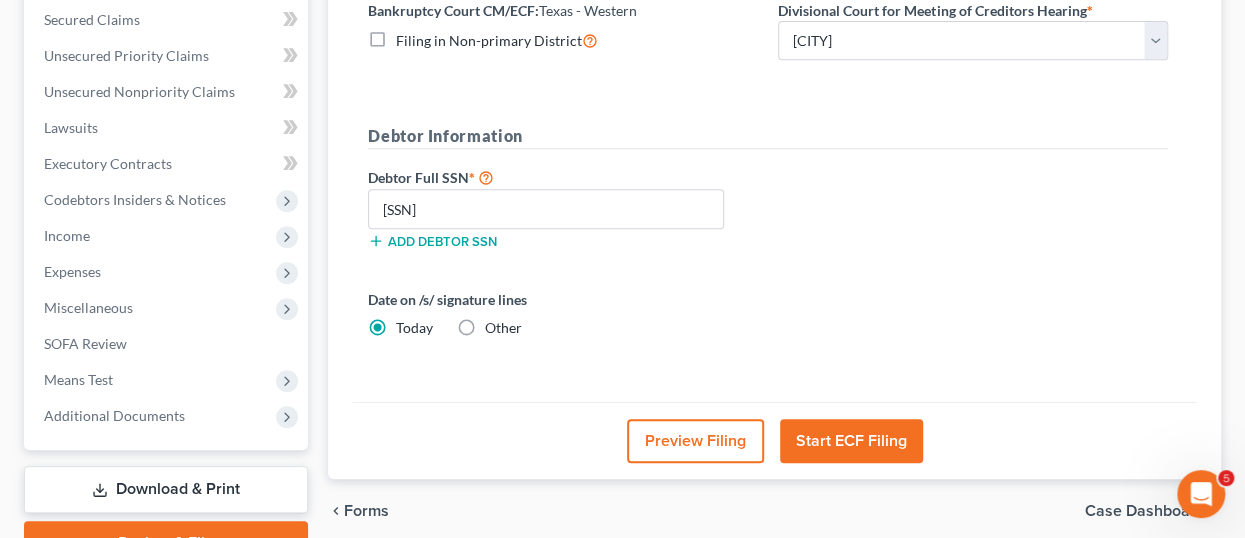 click on "Start ECF Filing" at bounding box center [851, 441] 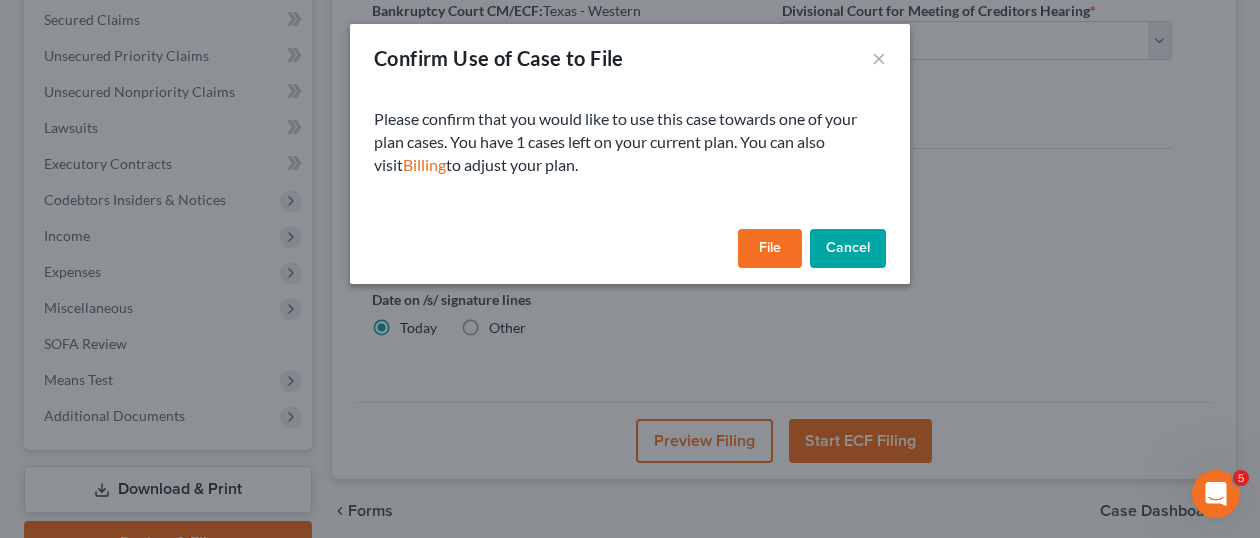 click on "File" at bounding box center (770, 249) 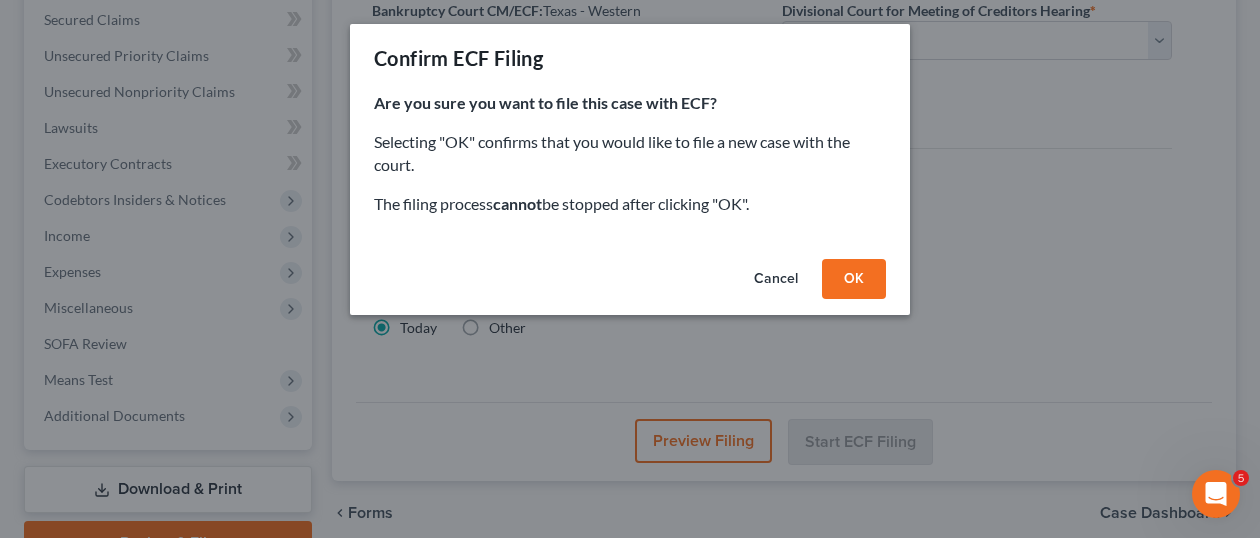 click on "OK" at bounding box center (854, 279) 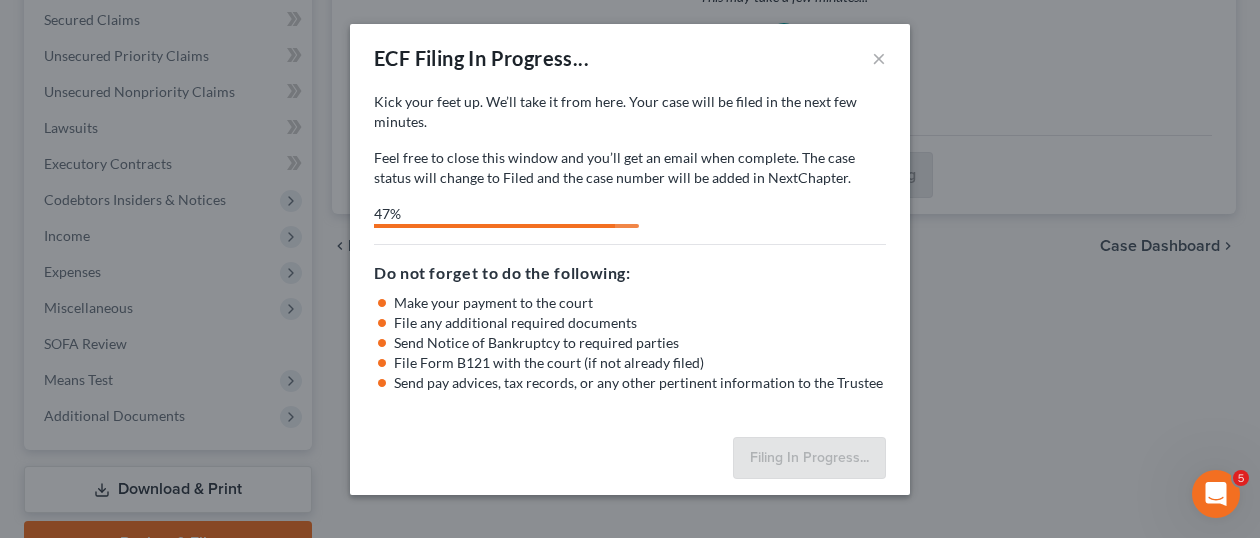 select on "0" 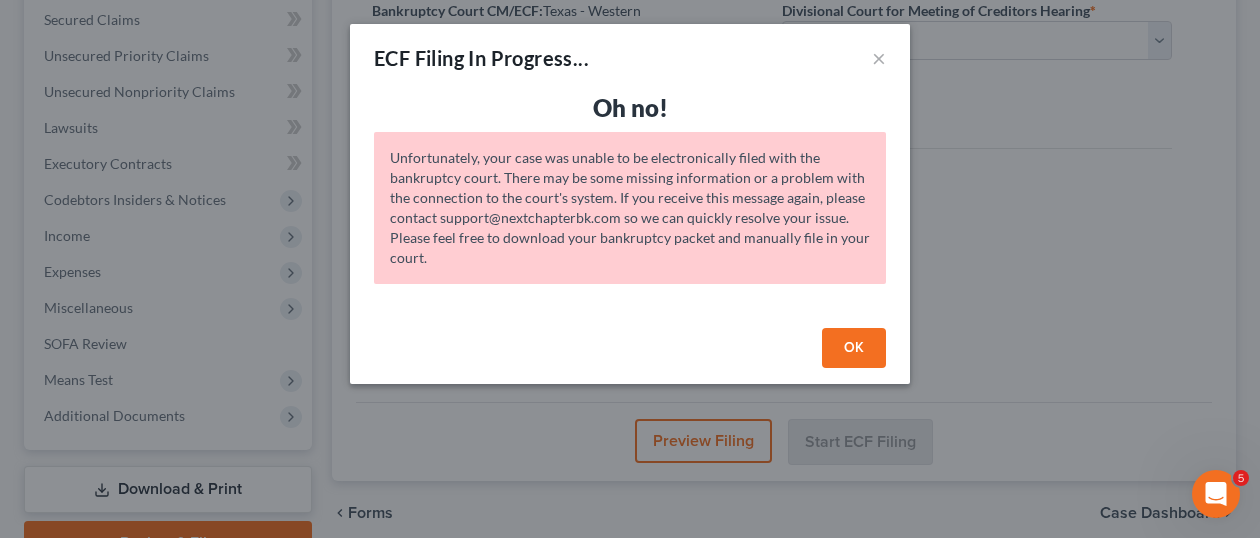 click on "OK" at bounding box center (854, 348) 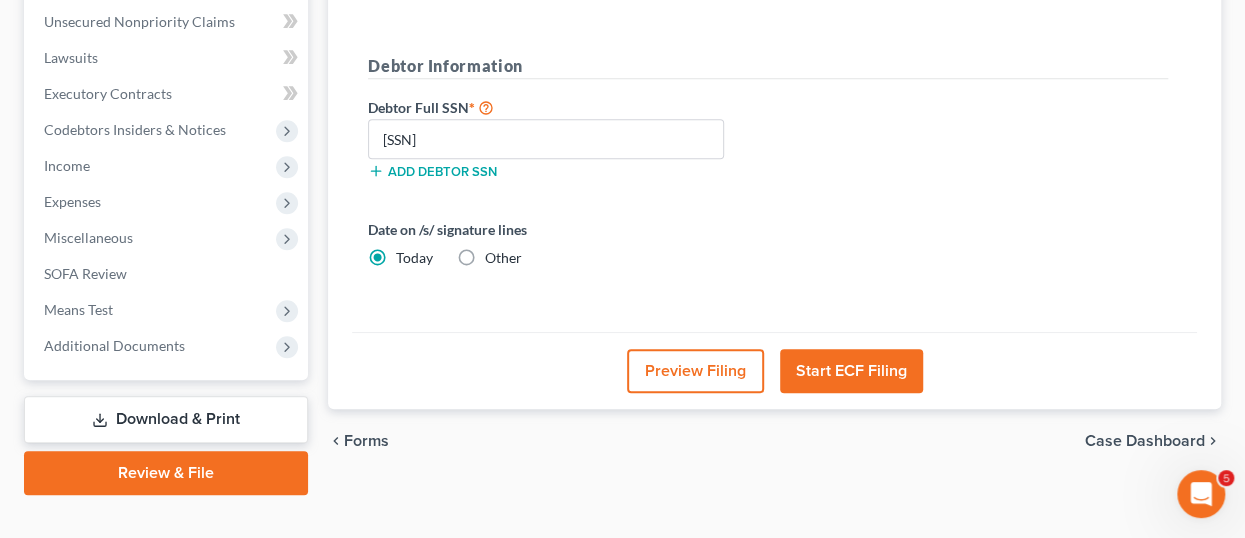 scroll, scrollTop: 522, scrollLeft: 0, axis: vertical 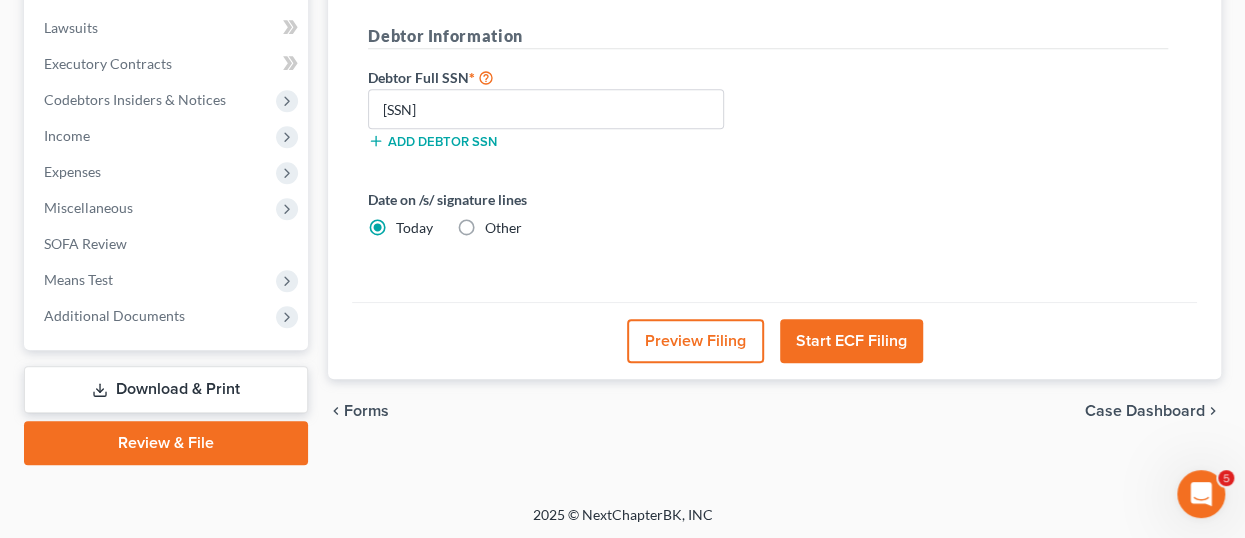click on "Download & Print" at bounding box center [166, 389] 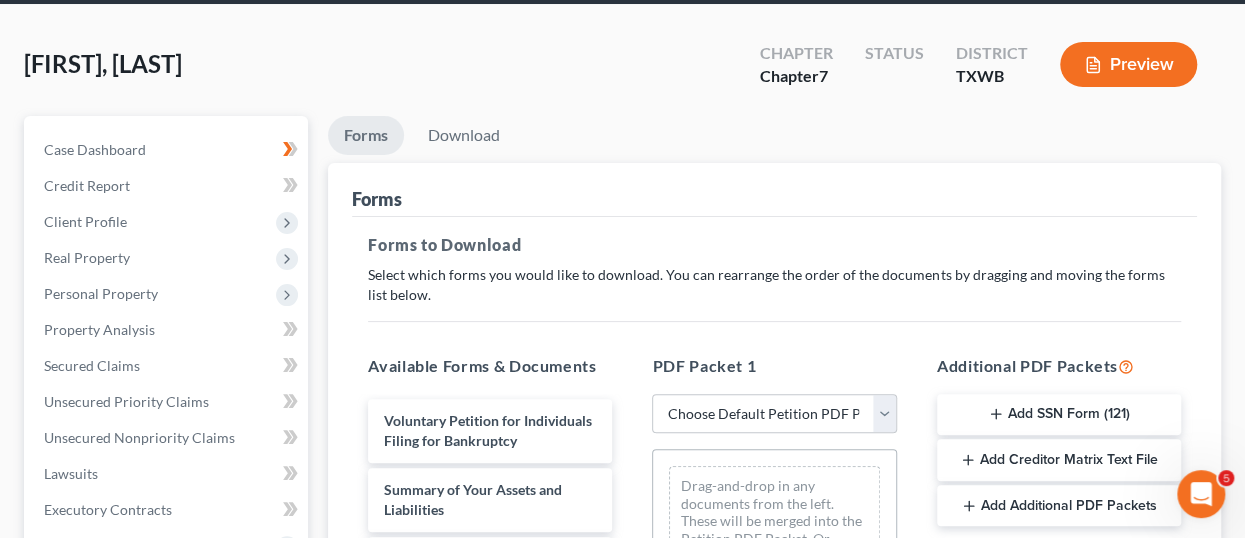 scroll, scrollTop: 300, scrollLeft: 0, axis: vertical 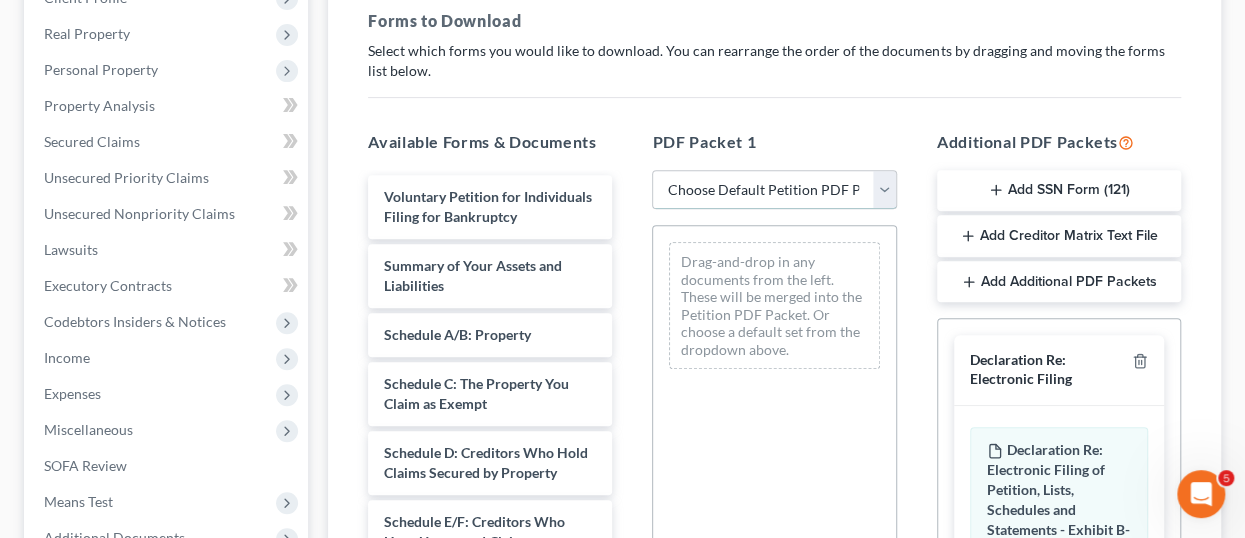 click on "Choose Default Petition PDF Packet Complete Bankruptcy Petition (all forms and schedules) Emergency Filing Forms (Petition and Creditor List Only) Amended Forms Signature Pages Only" at bounding box center [774, 190] 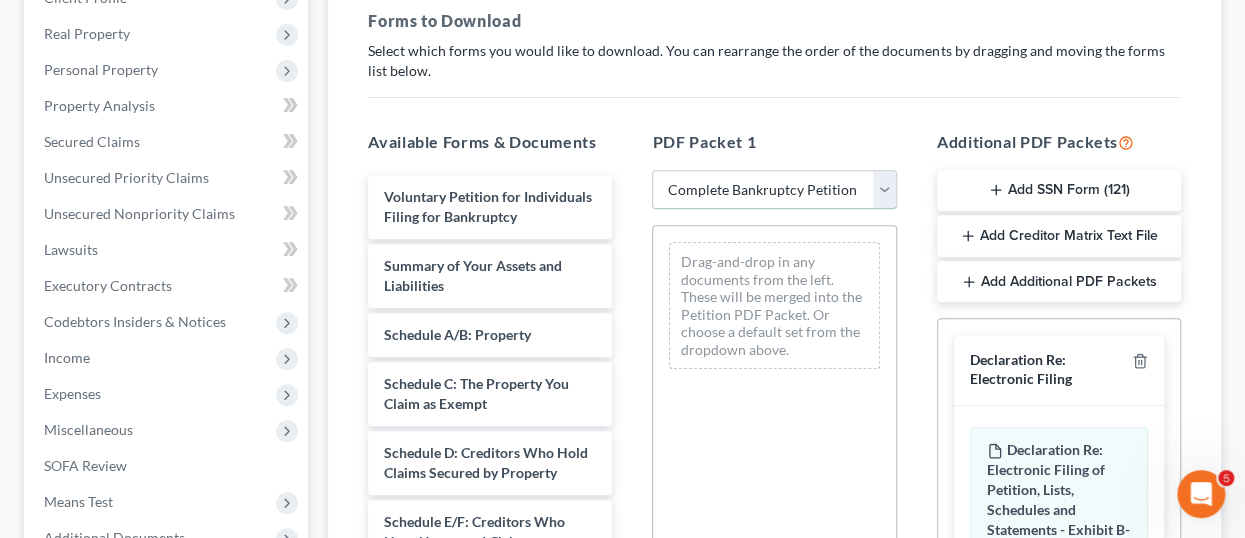 click on "Choose Default Petition PDF Packet Complete Bankruptcy Petition (all forms and schedules) Emergency Filing Forms (Petition and Creditor List Only) Amended Forms Signature Pages Only" at bounding box center (774, 190) 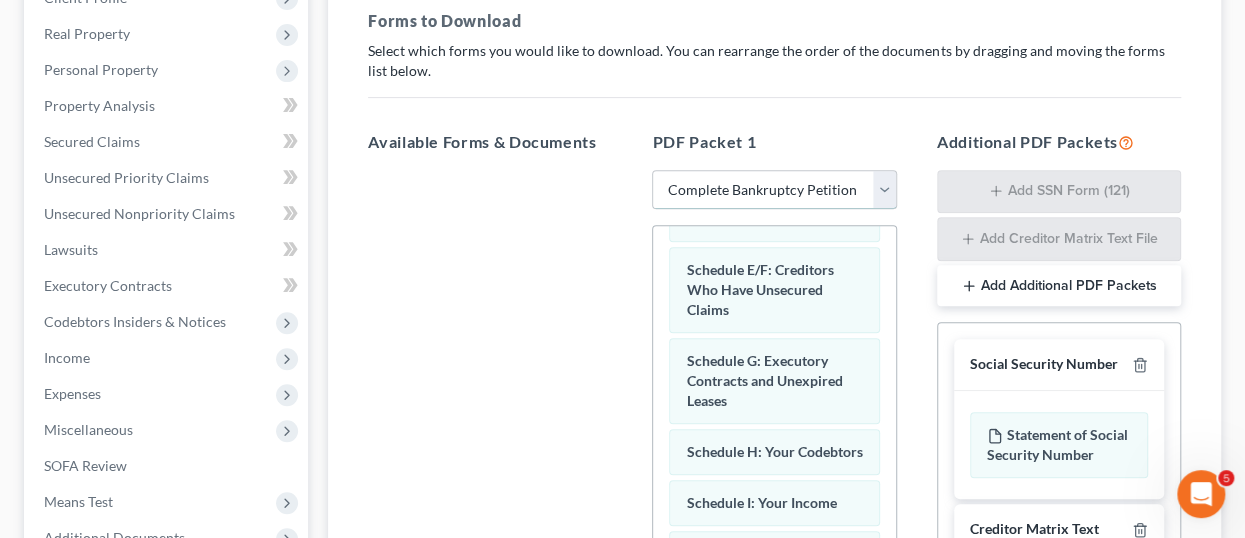 scroll, scrollTop: 600, scrollLeft: 0, axis: vertical 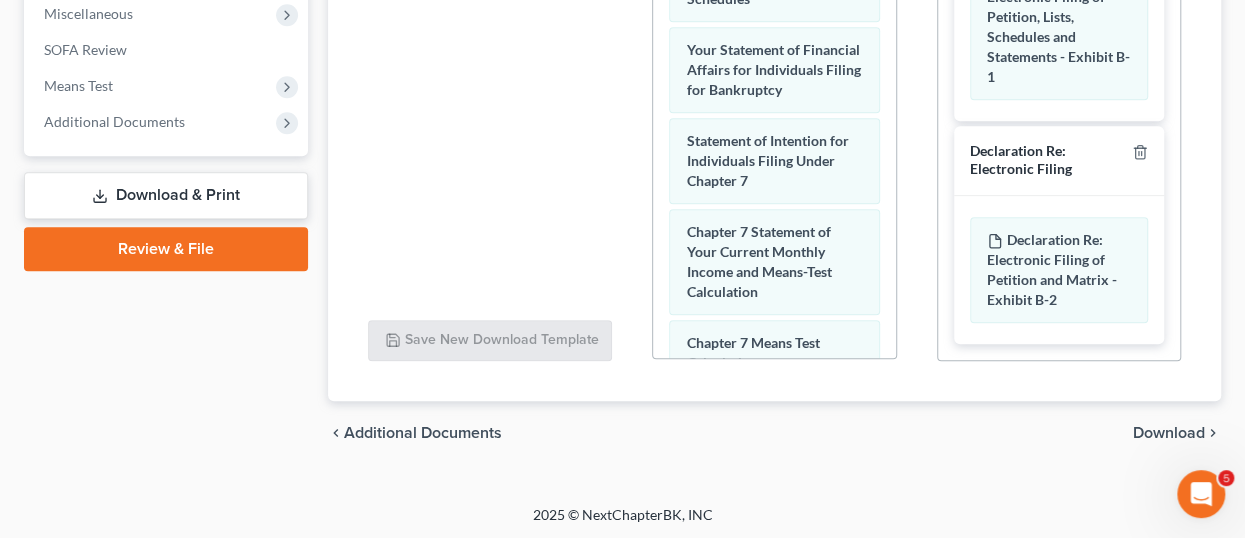 click on "Download" at bounding box center (1169, 433) 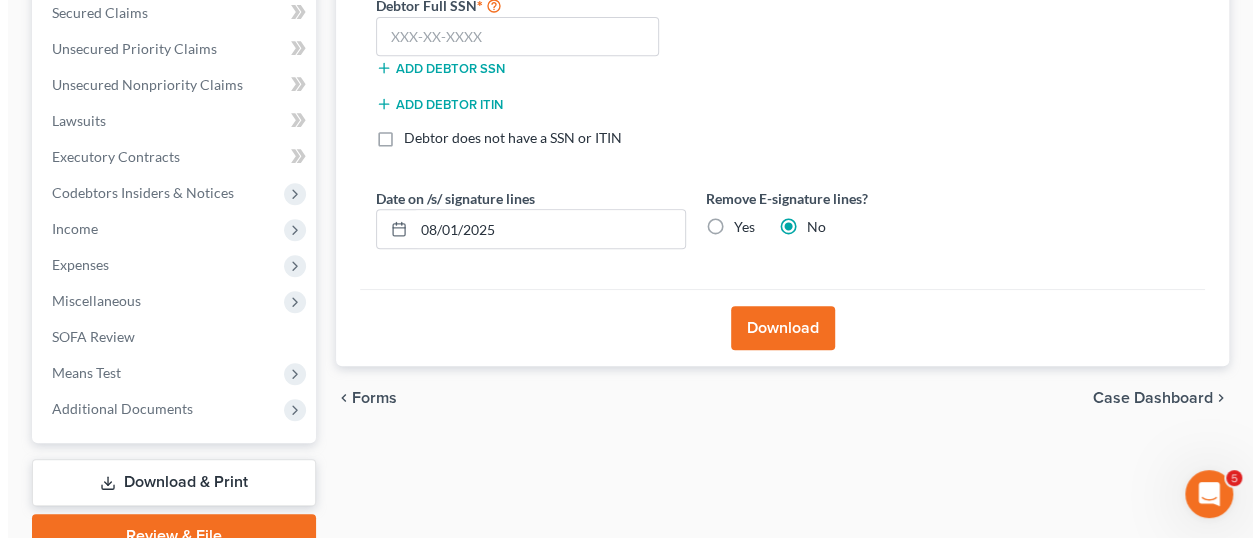 scroll, scrollTop: 322, scrollLeft: 0, axis: vertical 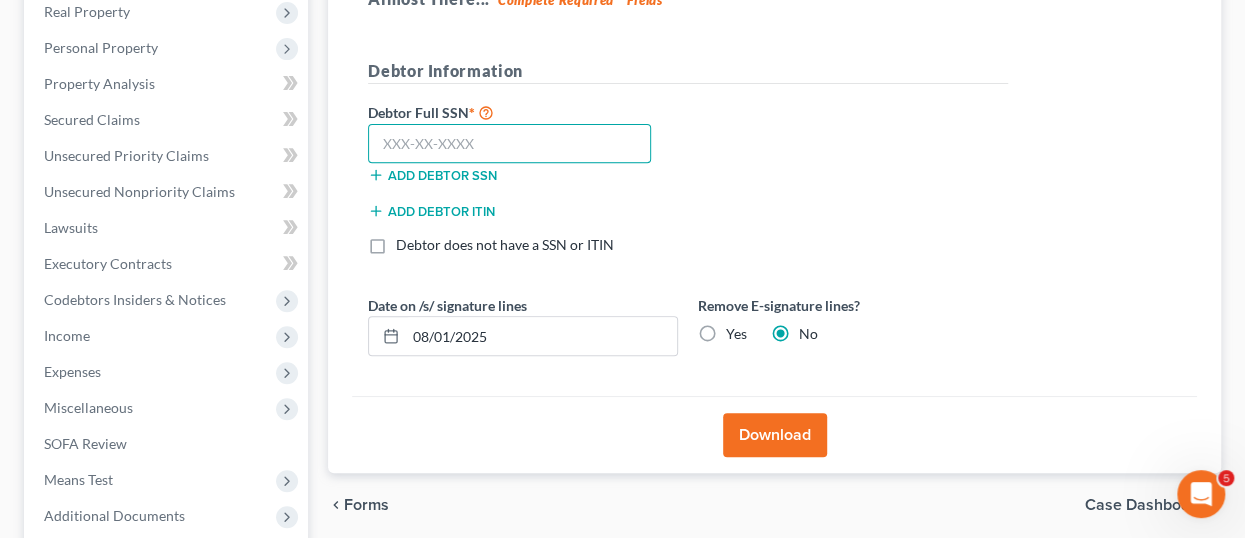 click at bounding box center (509, 144) 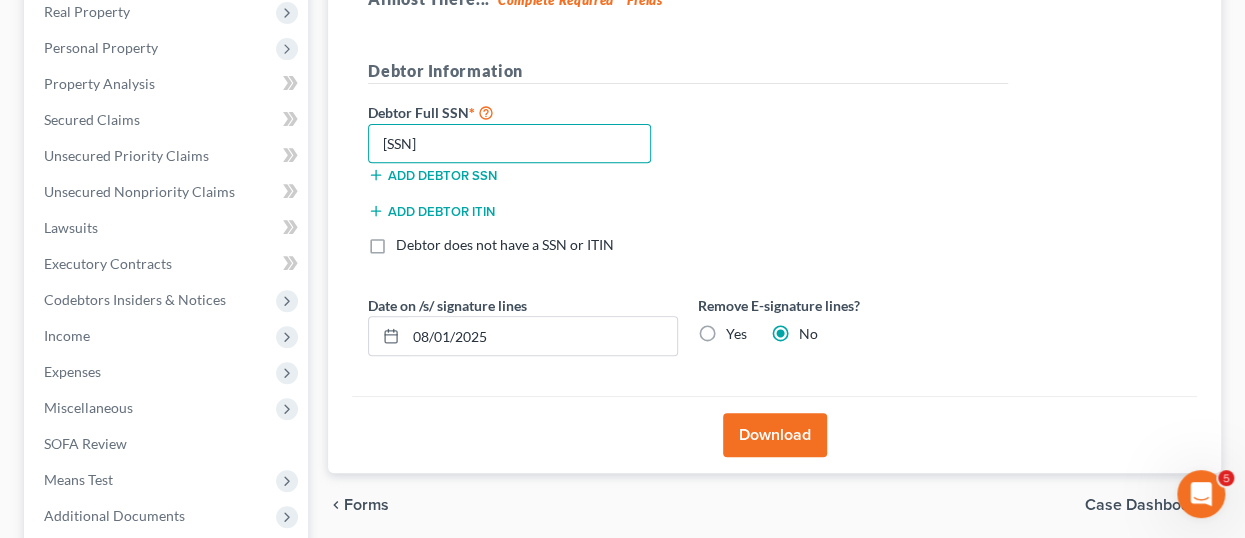 type on "[SSN]" 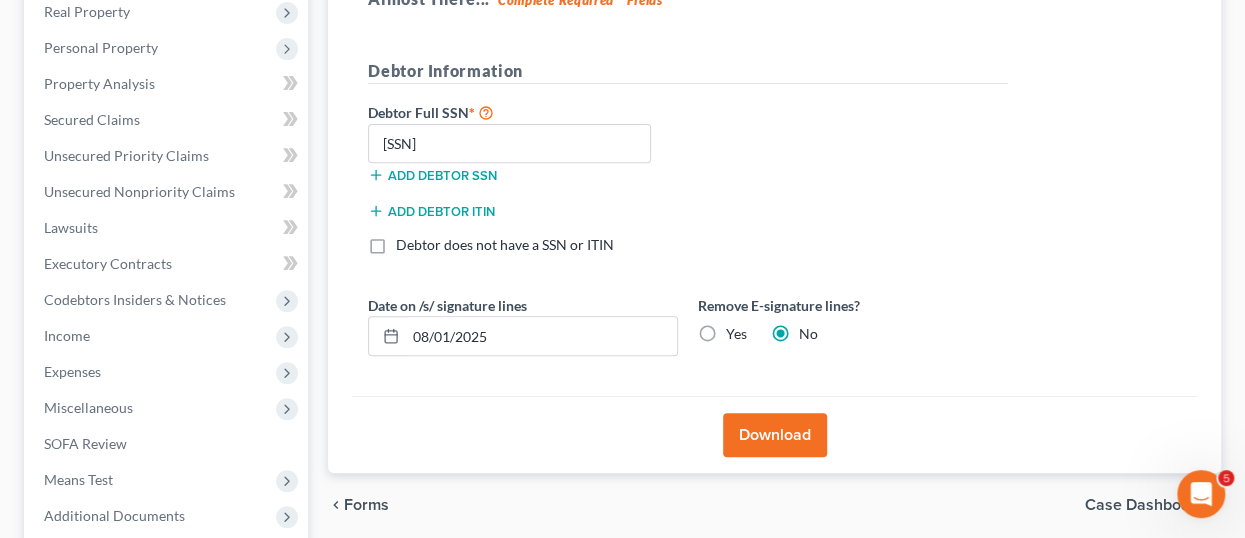 click on "Download" at bounding box center (775, 435) 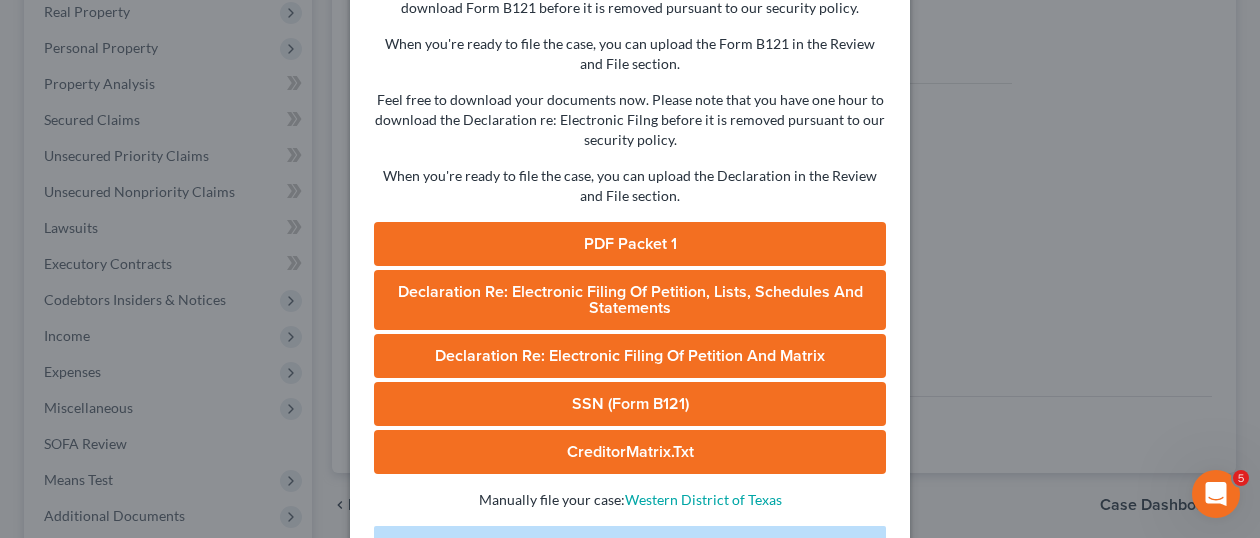 scroll, scrollTop: 200, scrollLeft: 0, axis: vertical 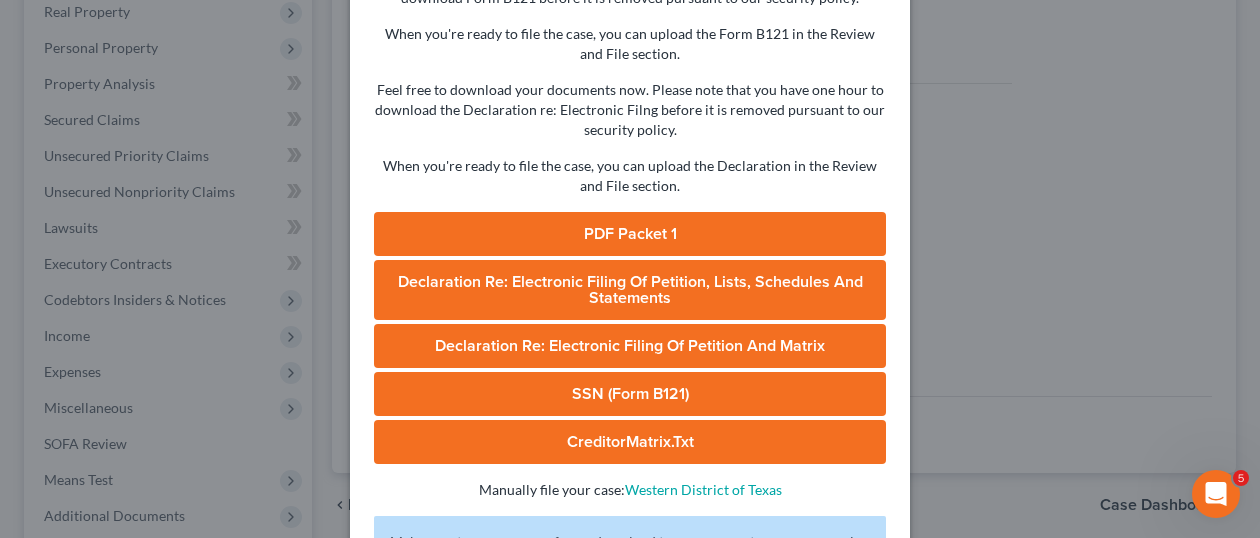 click on "PDF Packet 1" at bounding box center [630, 234] 